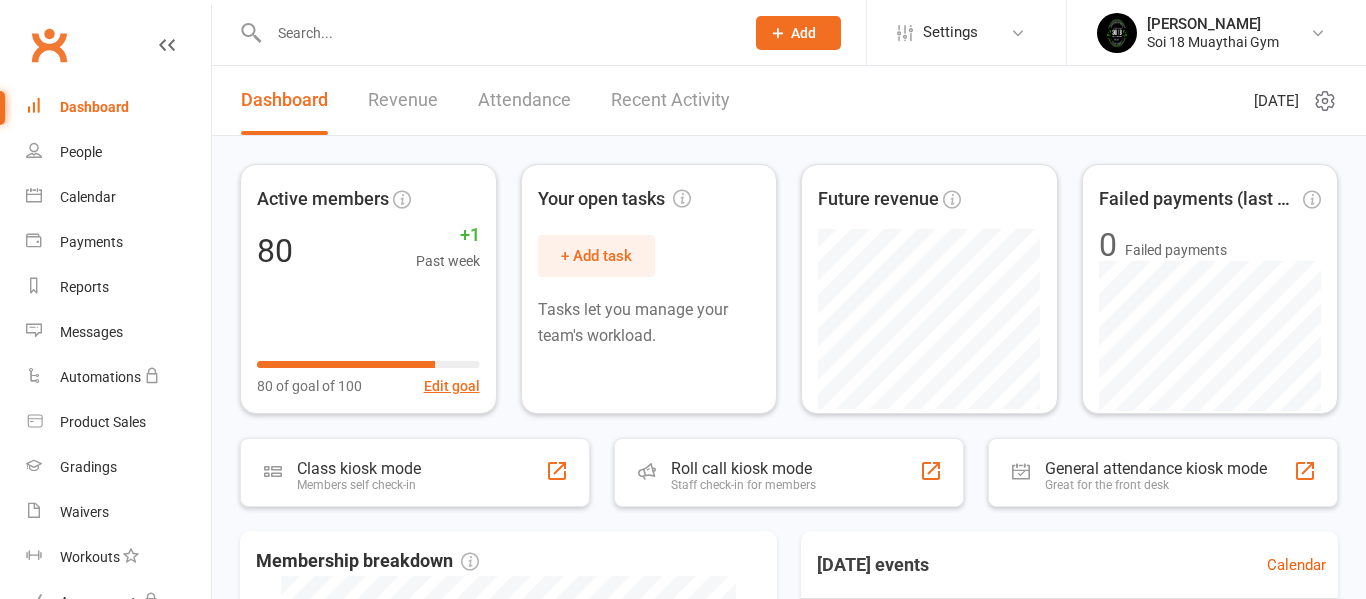 scroll, scrollTop: 0, scrollLeft: 0, axis: both 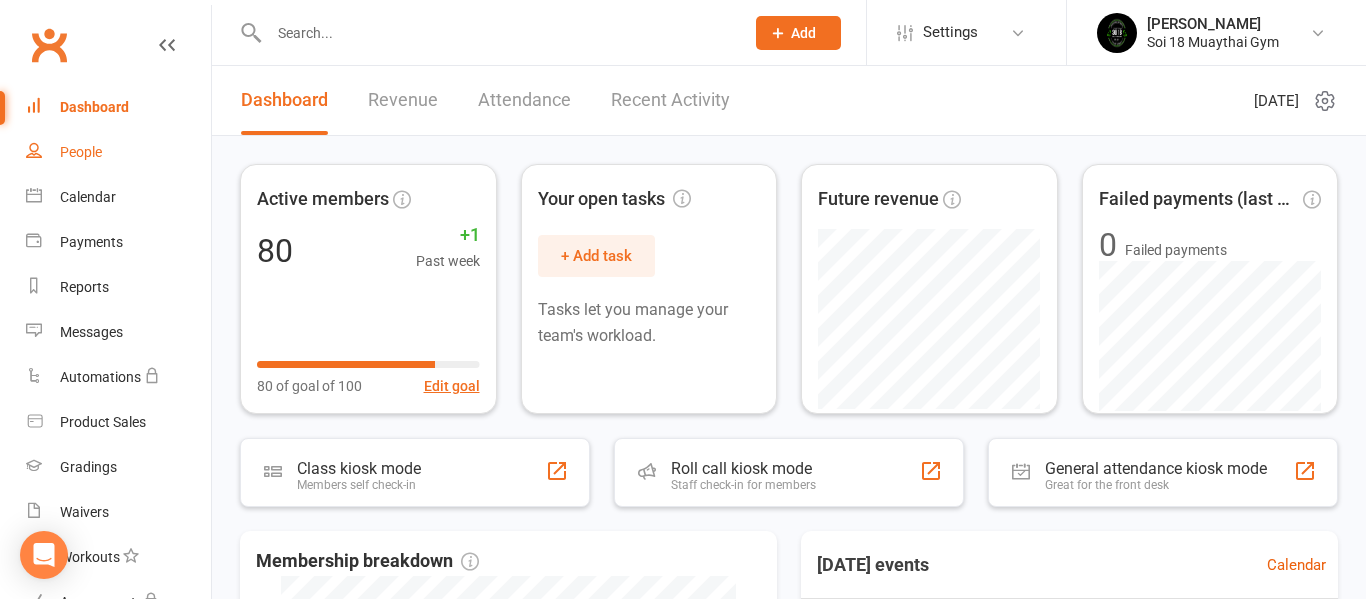 click on "People" at bounding box center [118, 152] 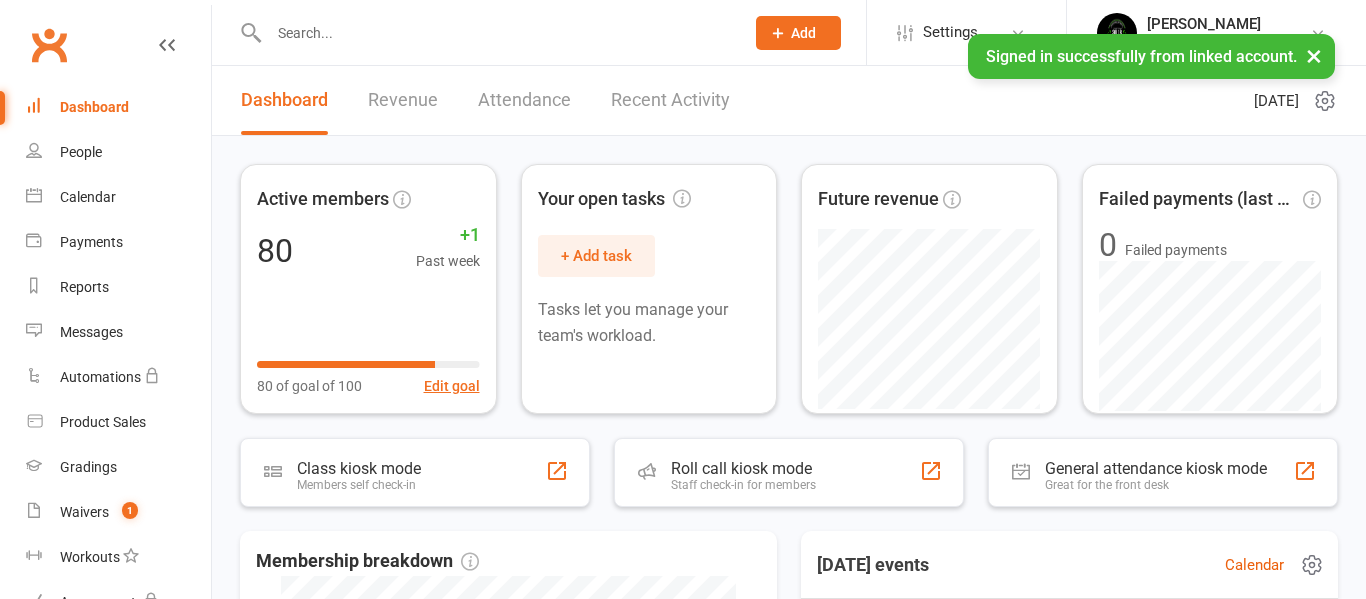 scroll, scrollTop: 0, scrollLeft: 0, axis: both 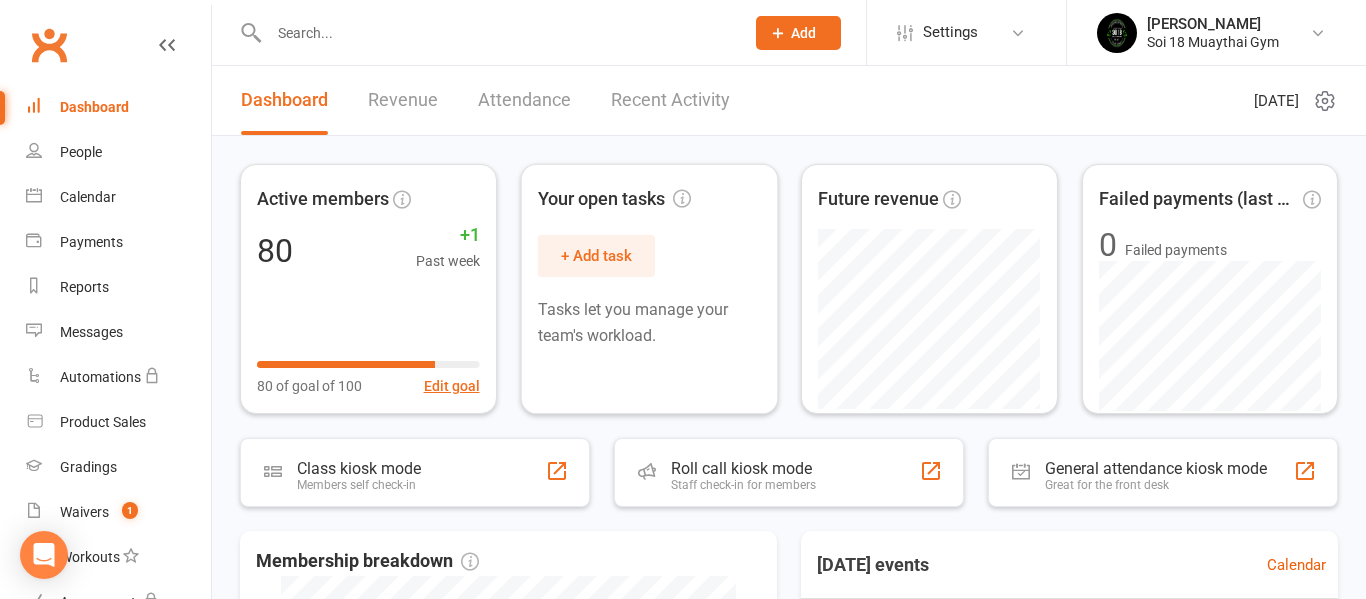 click on "Recent Activity" at bounding box center (670, 100) 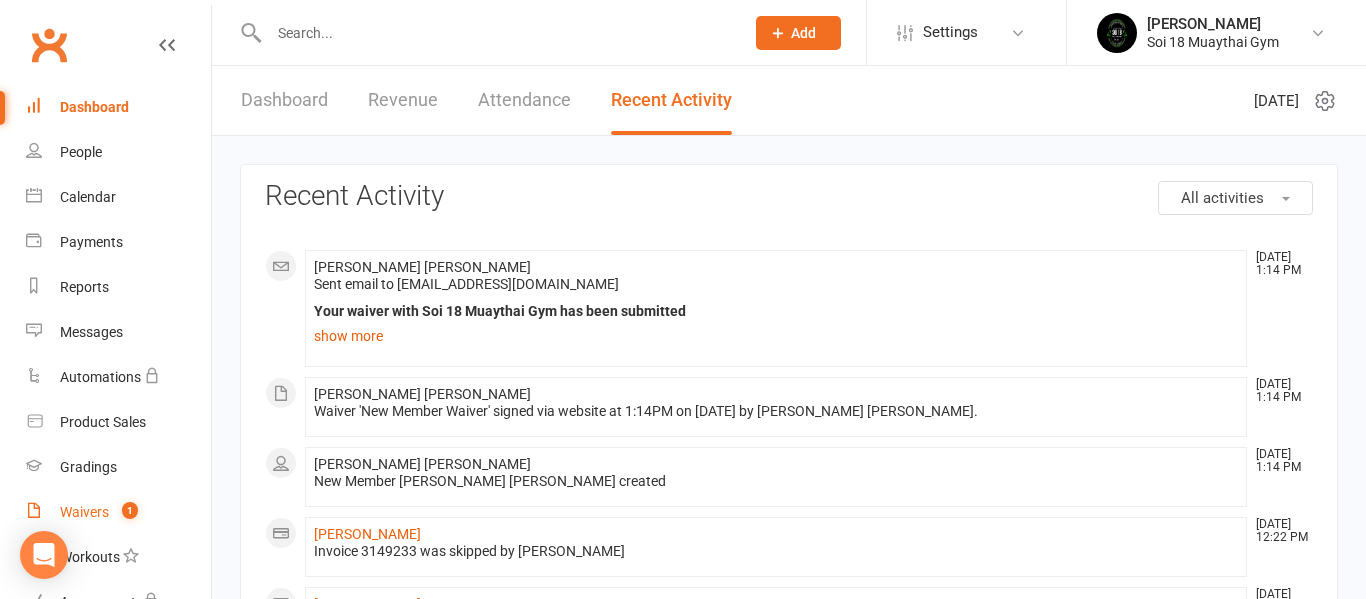 click on "Waivers" at bounding box center [84, 512] 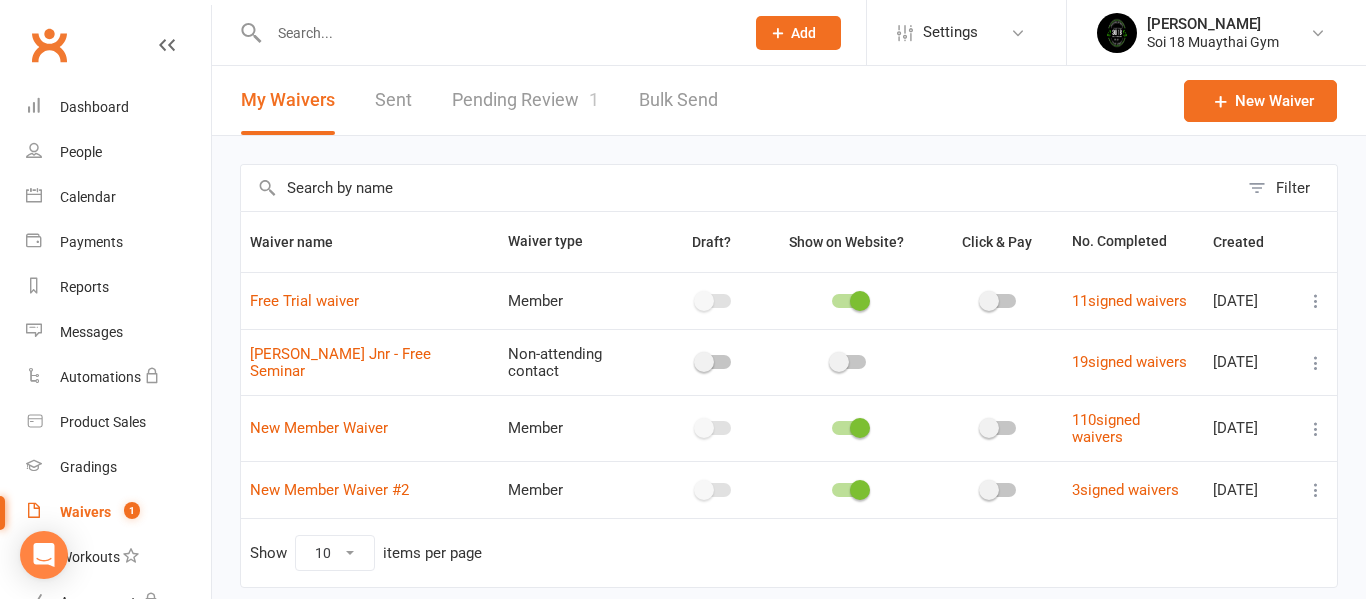 click on "Pending Review 1" at bounding box center (525, 100) 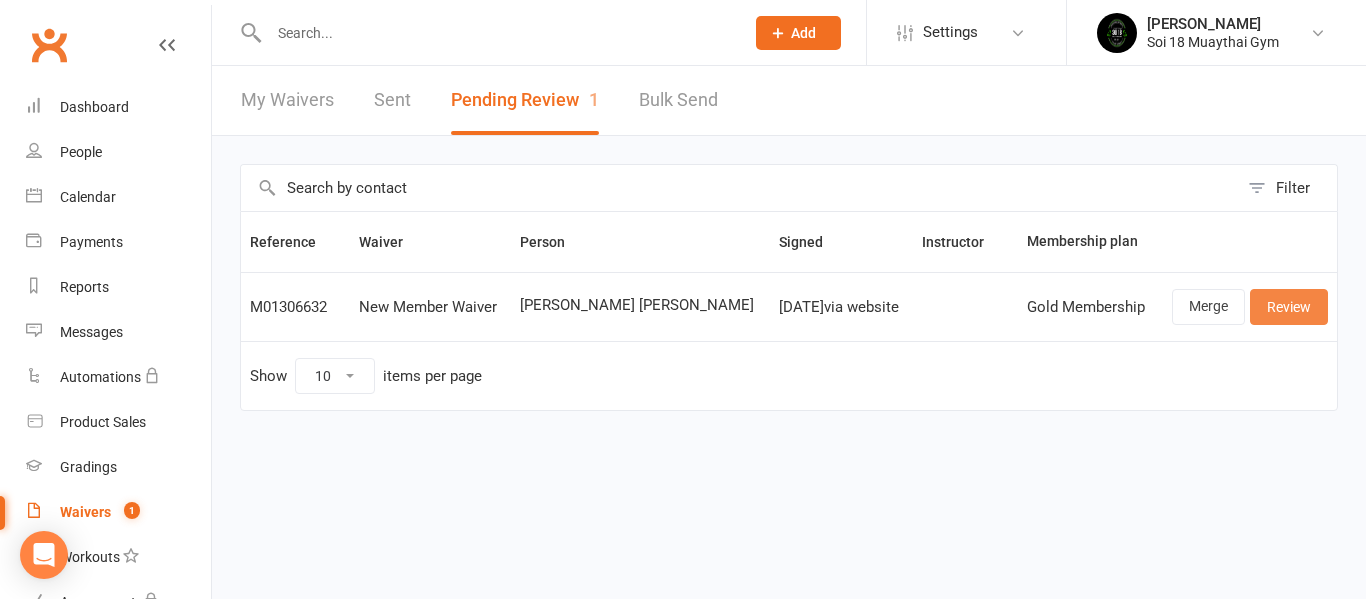 click on "Review" at bounding box center [1289, 307] 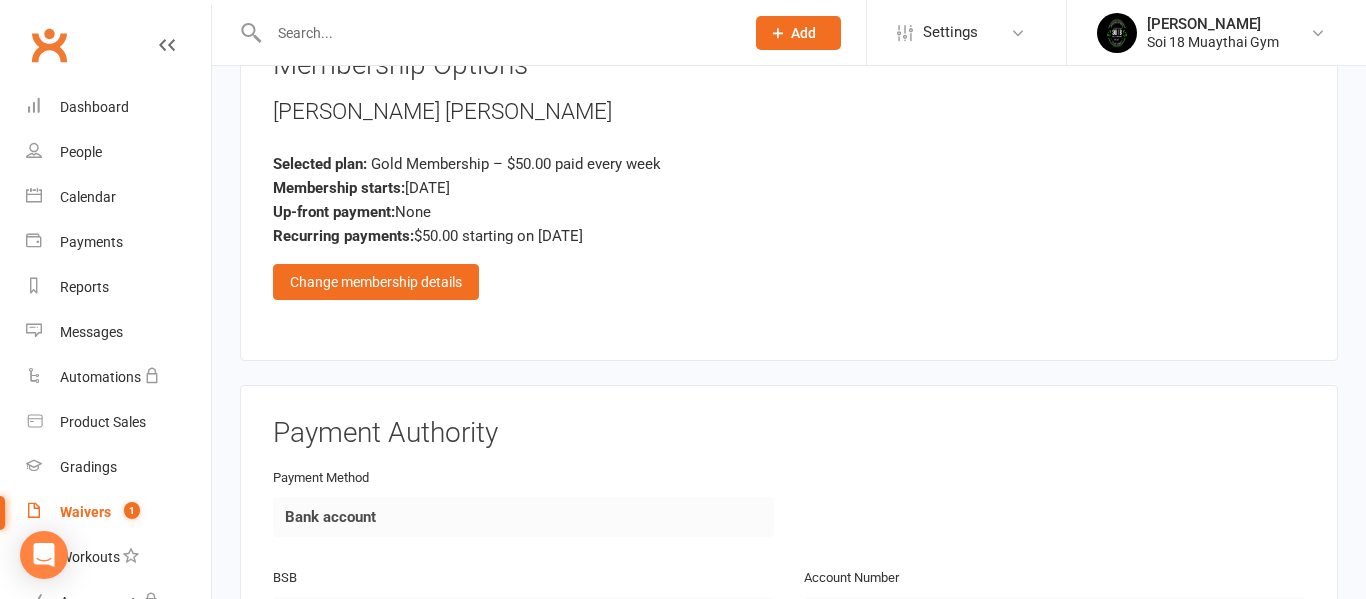 scroll, scrollTop: 1904, scrollLeft: 0, axis: vertical 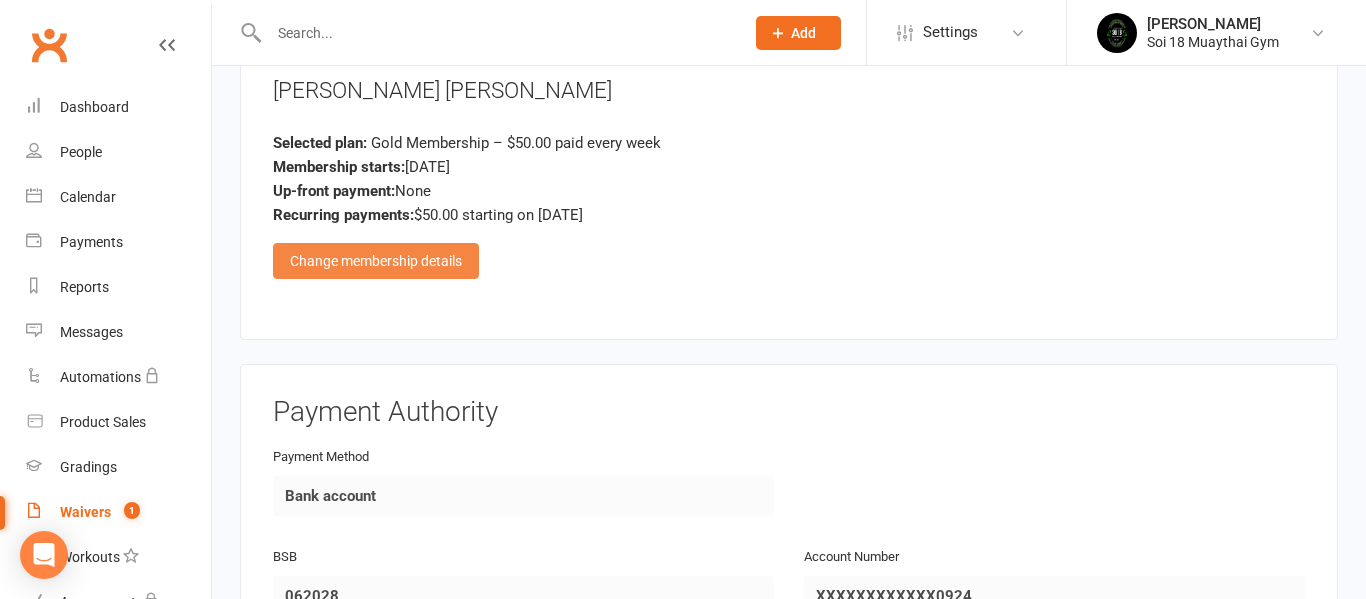 click on "Change membership details" at bounding box center [376, 261] 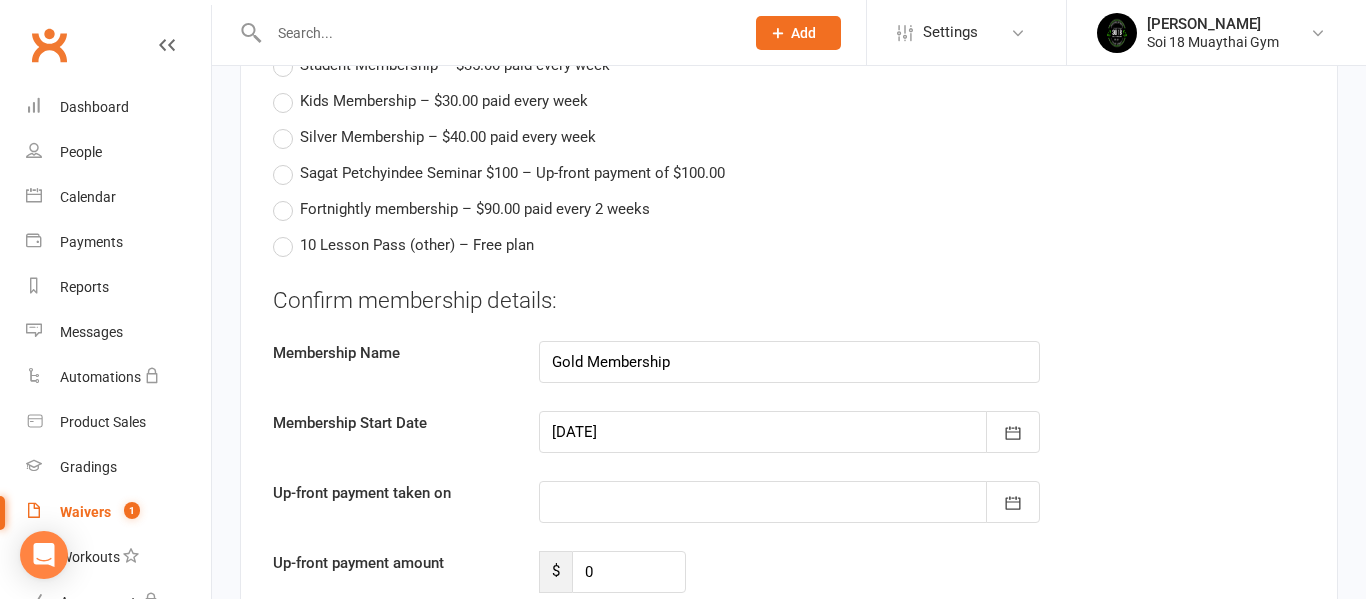 scroll, scrollTop: 2150, scrollLeft: 0, axis: vertical 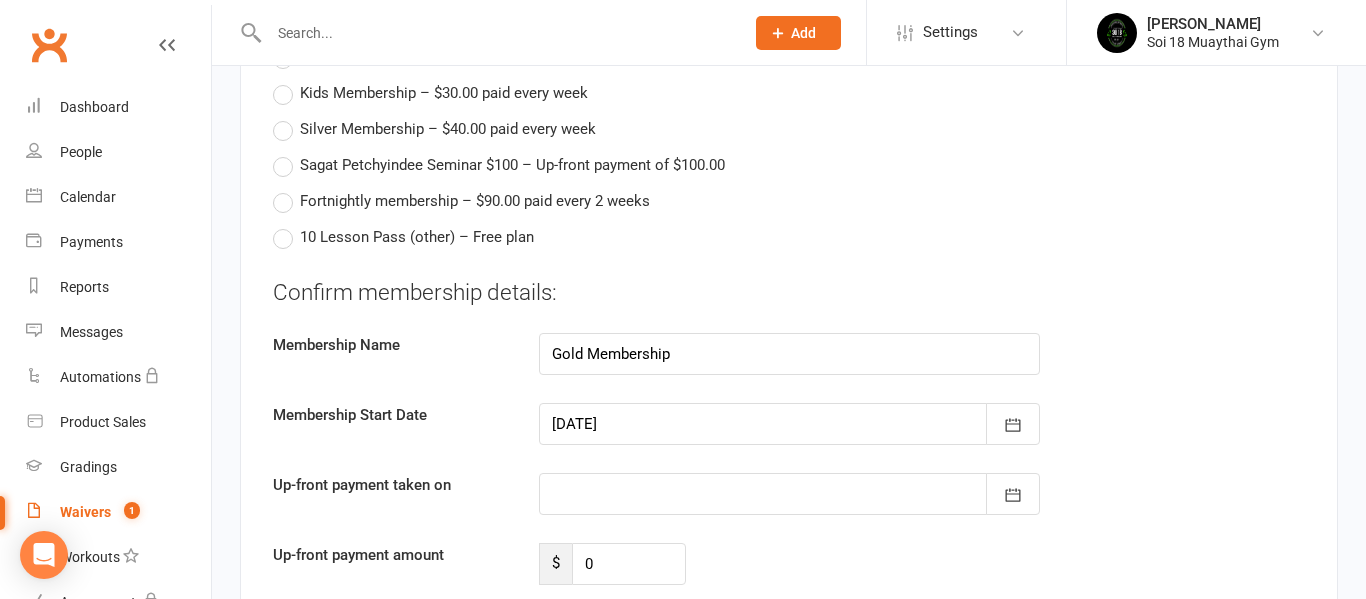 click at bounding box center (789, 494) 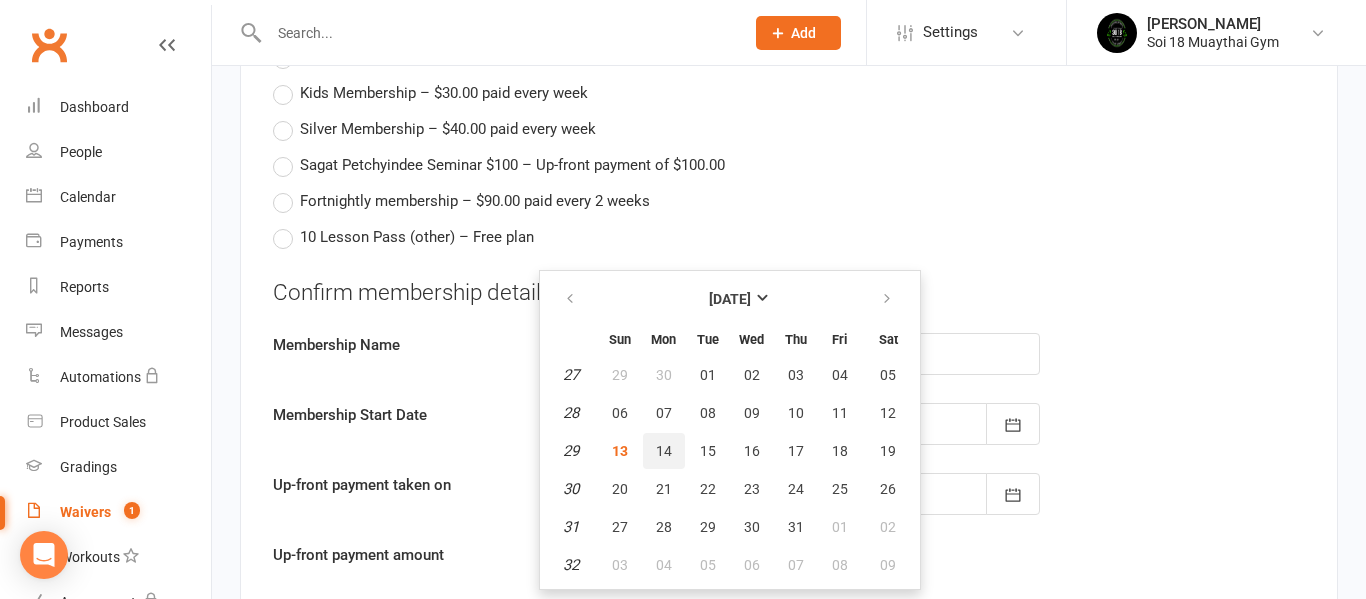 click on "14" at bounding box center (664, 451) 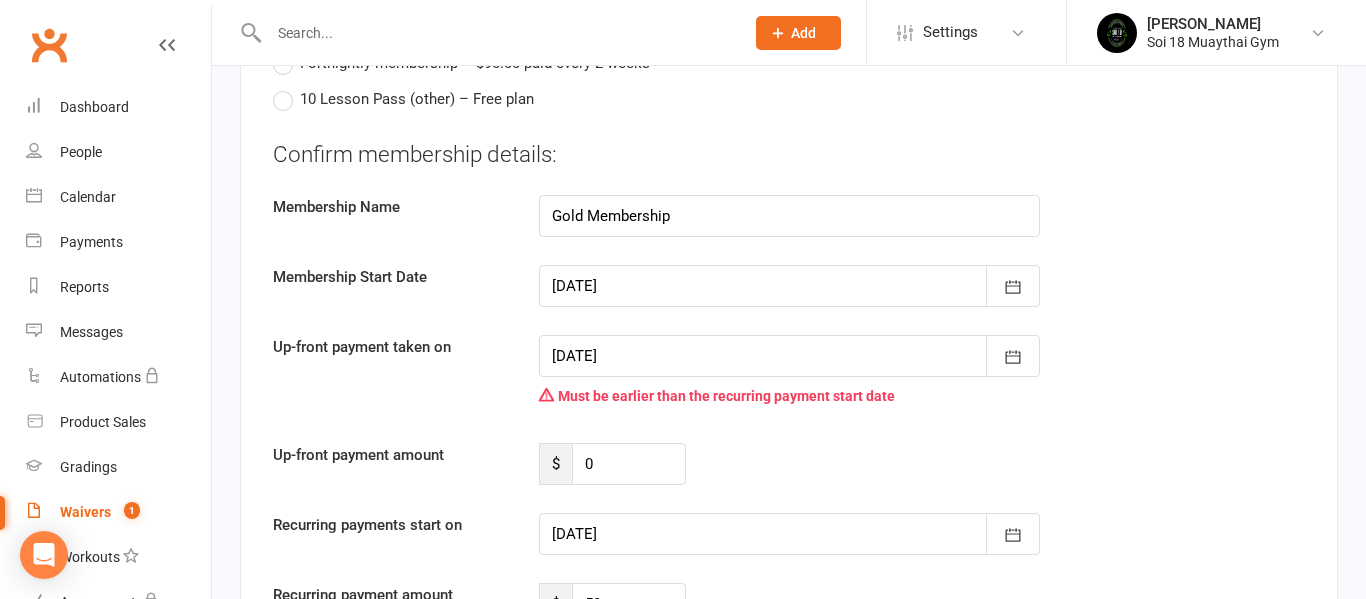 scroll, scrollTop: 2313, scrollLeft: 0, axis: vertical 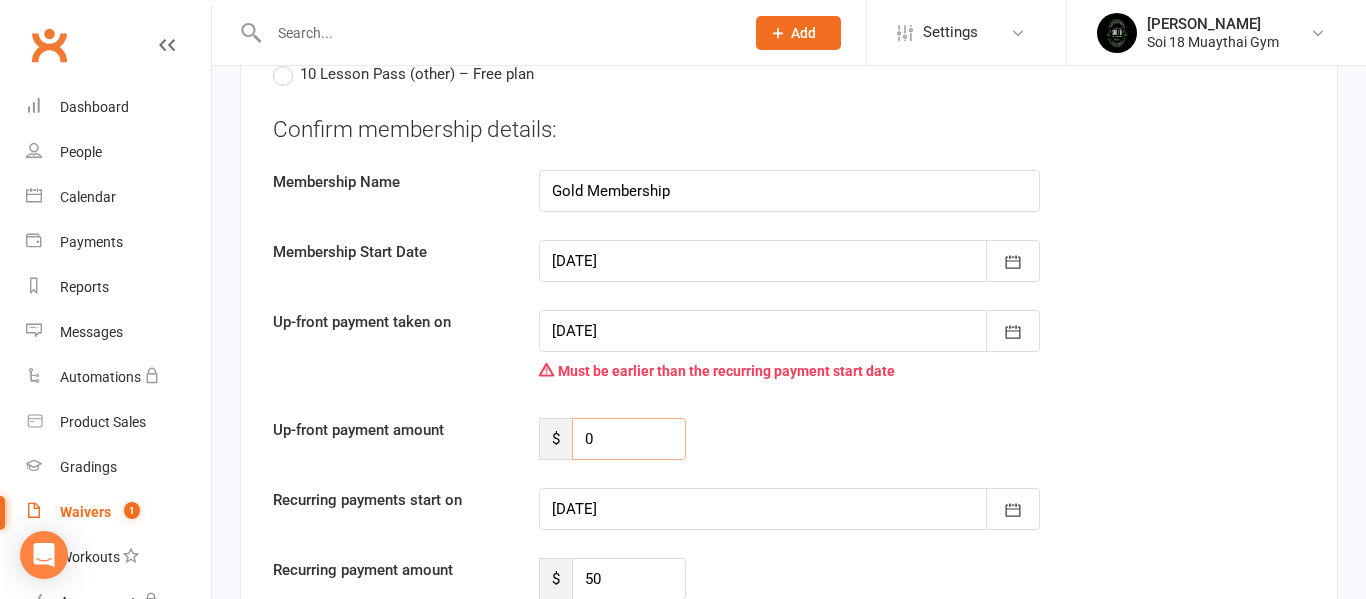 click on "0" at bounding box center (629, 439) 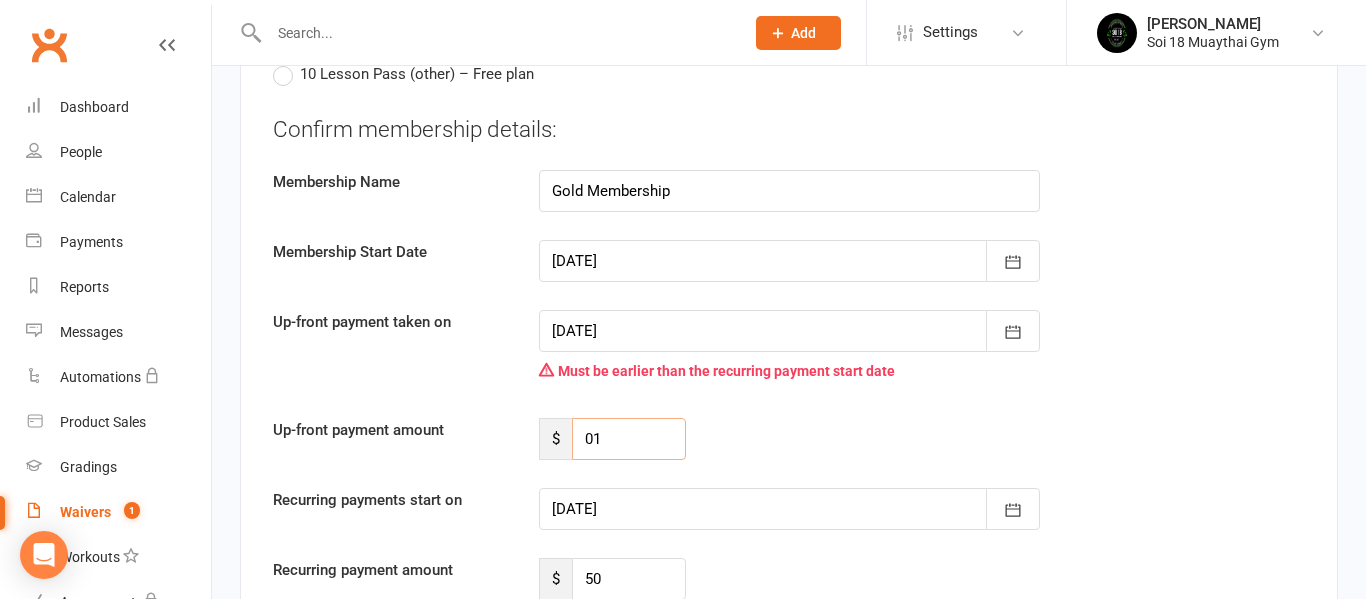 type on "0" 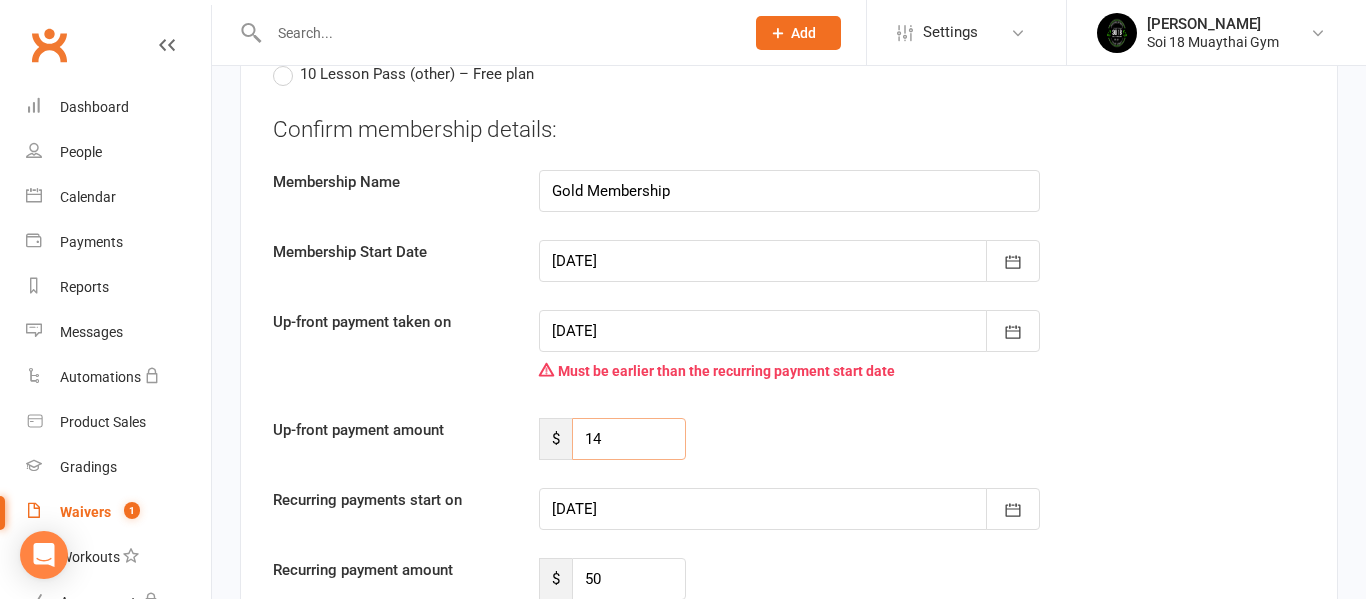 type on "14" 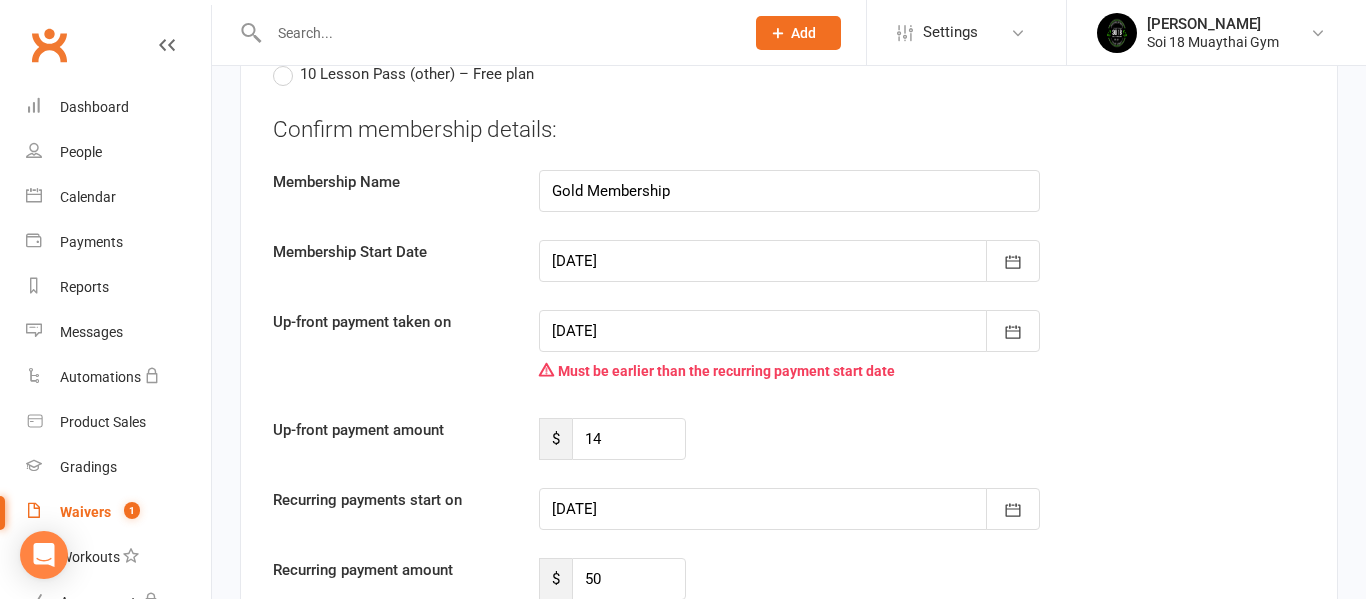 click at bounding box center (789, 509) 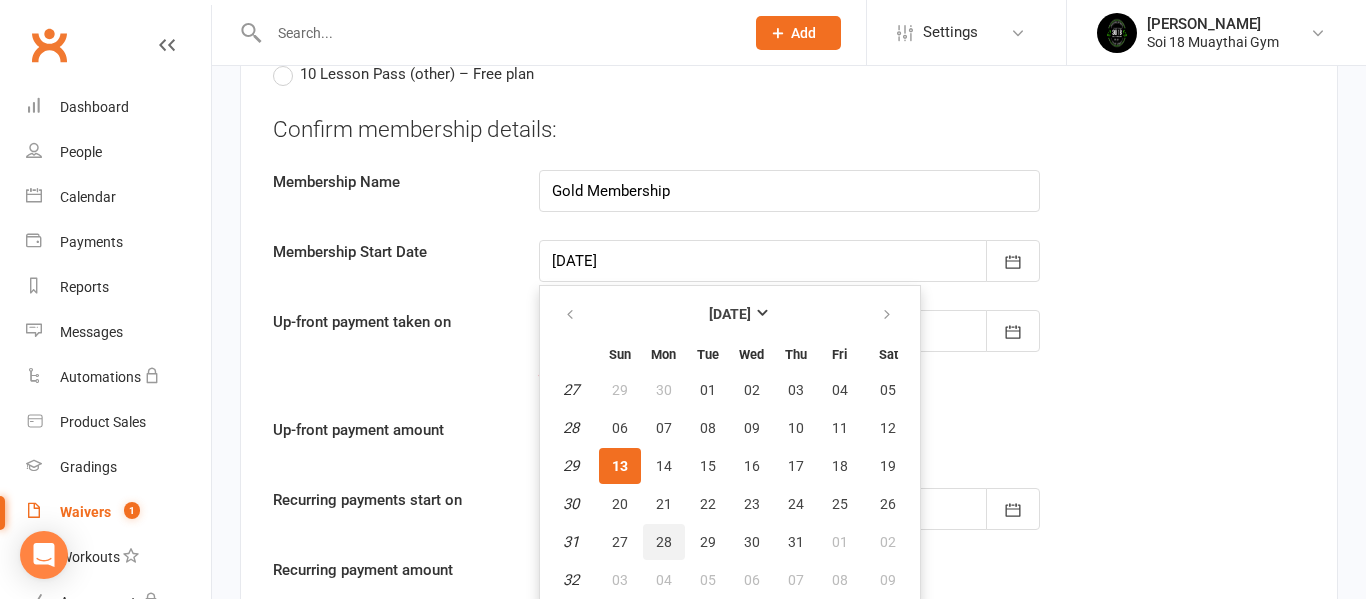 click on "28" at bounding box center [664, 542] 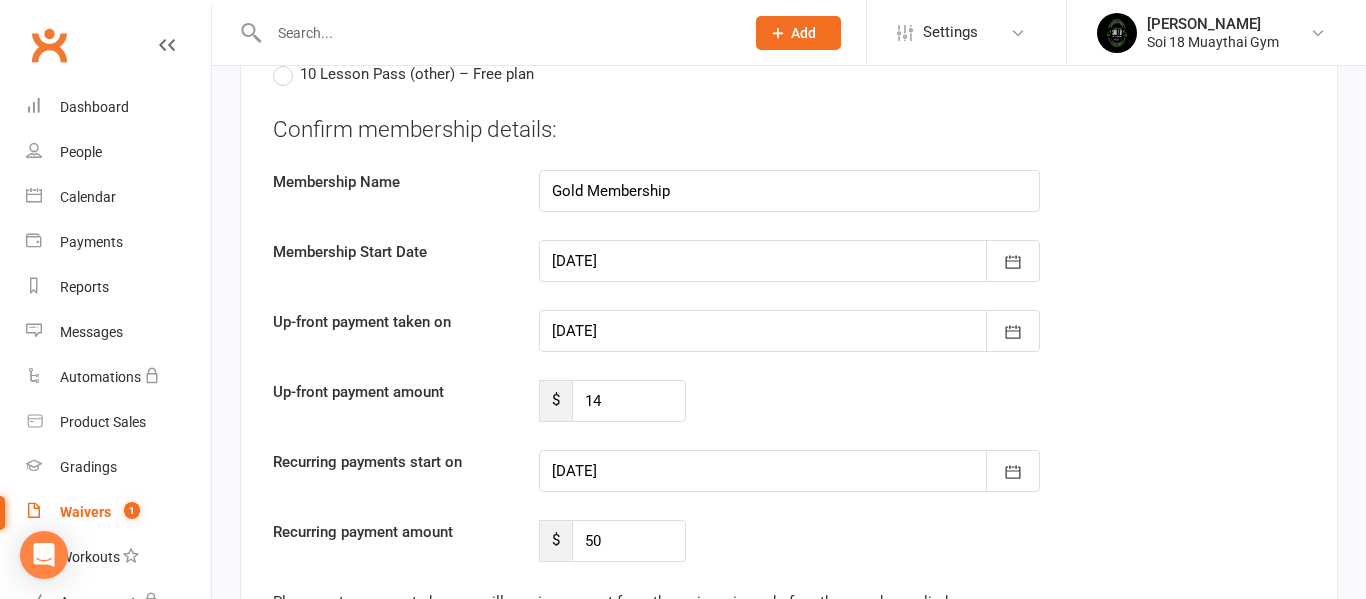 click at bounding box center [789, 471] 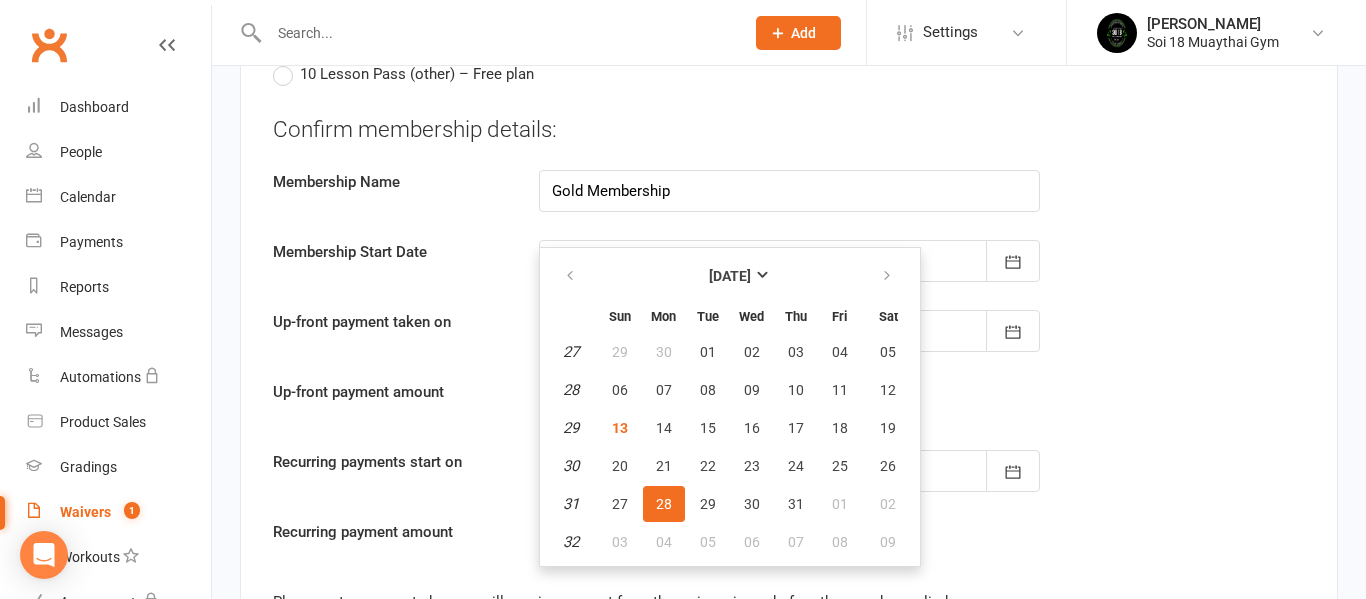 click on "Recurring payment amount $ 50" at bounding box center [789, 541] 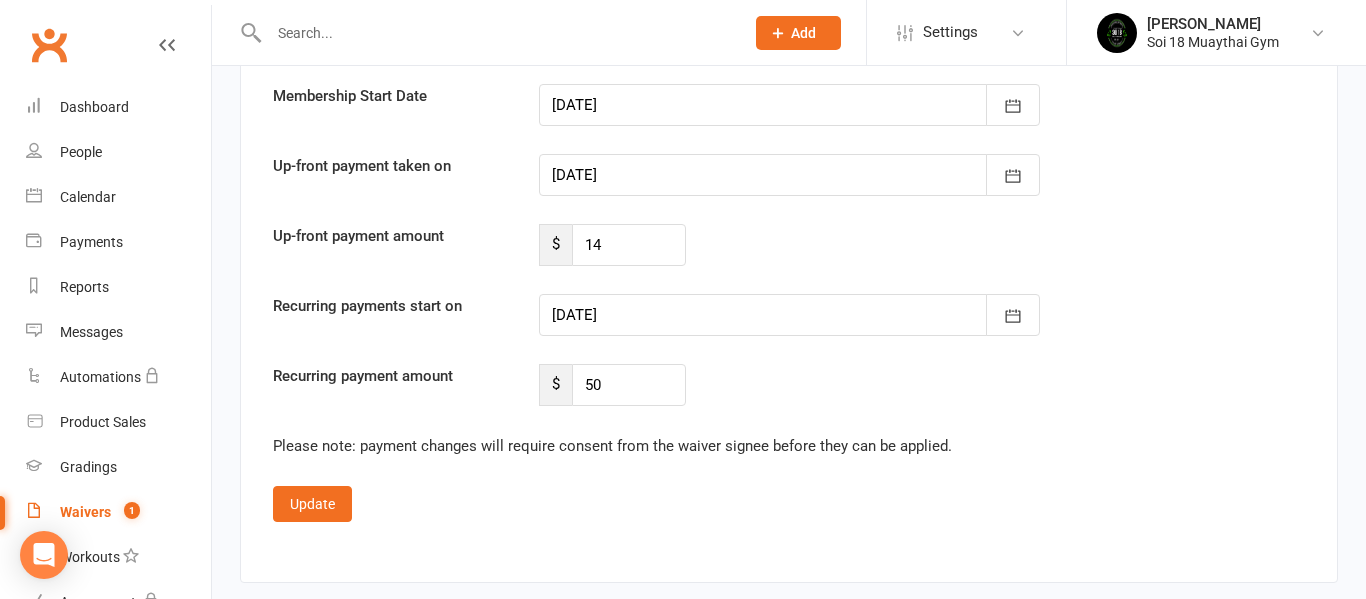 scroll, scrollTop: 2495, scrollLeft: 0, axis: vertical 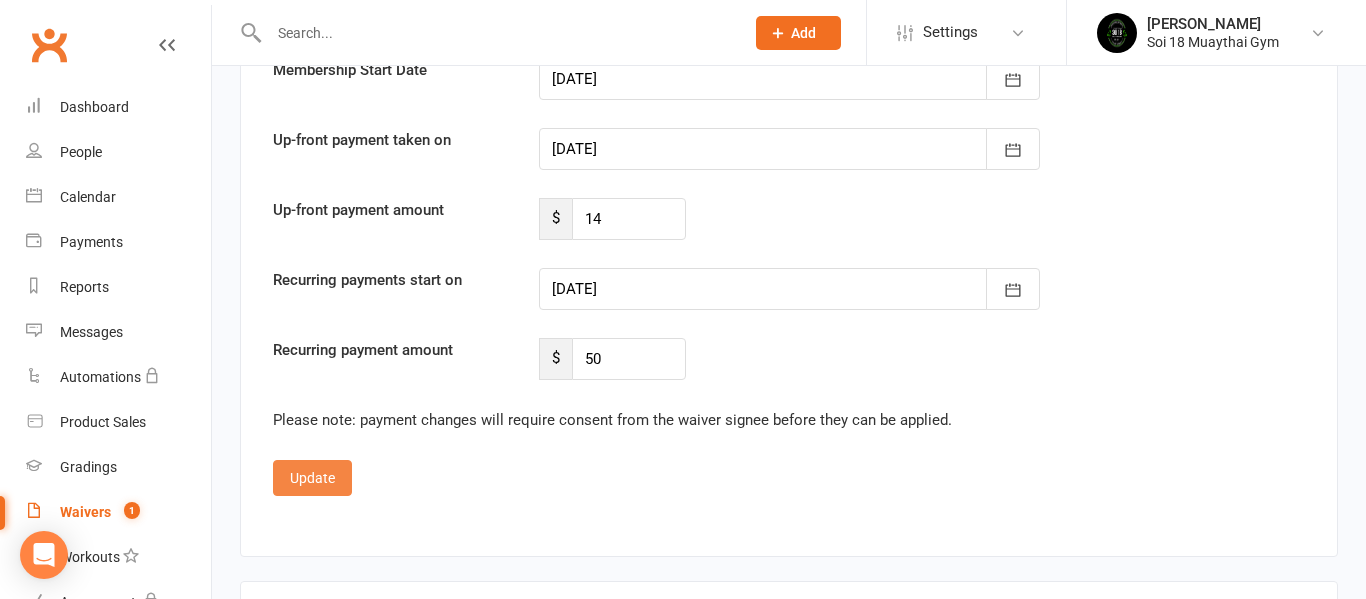 click on "Update" at bounding box center (312, 478) 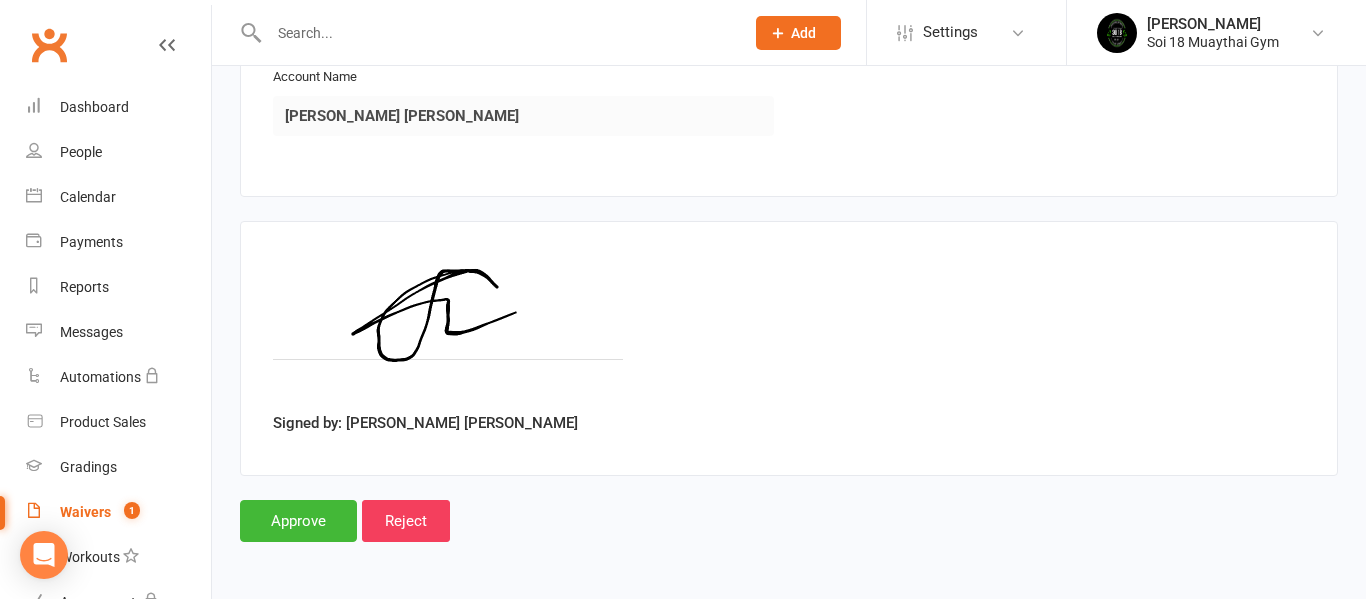 scroll, scrollTop: 2460, scrollLeft: 0, axis: vertical 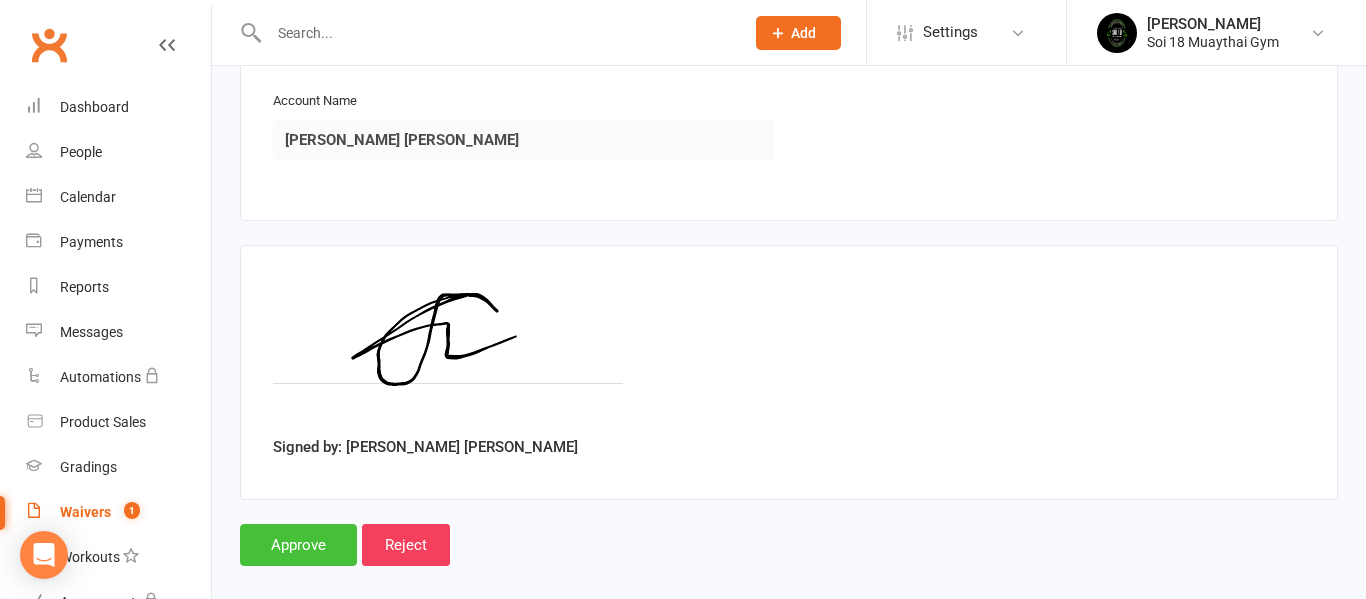 click on "Approve" at bounding box center (298, 545) 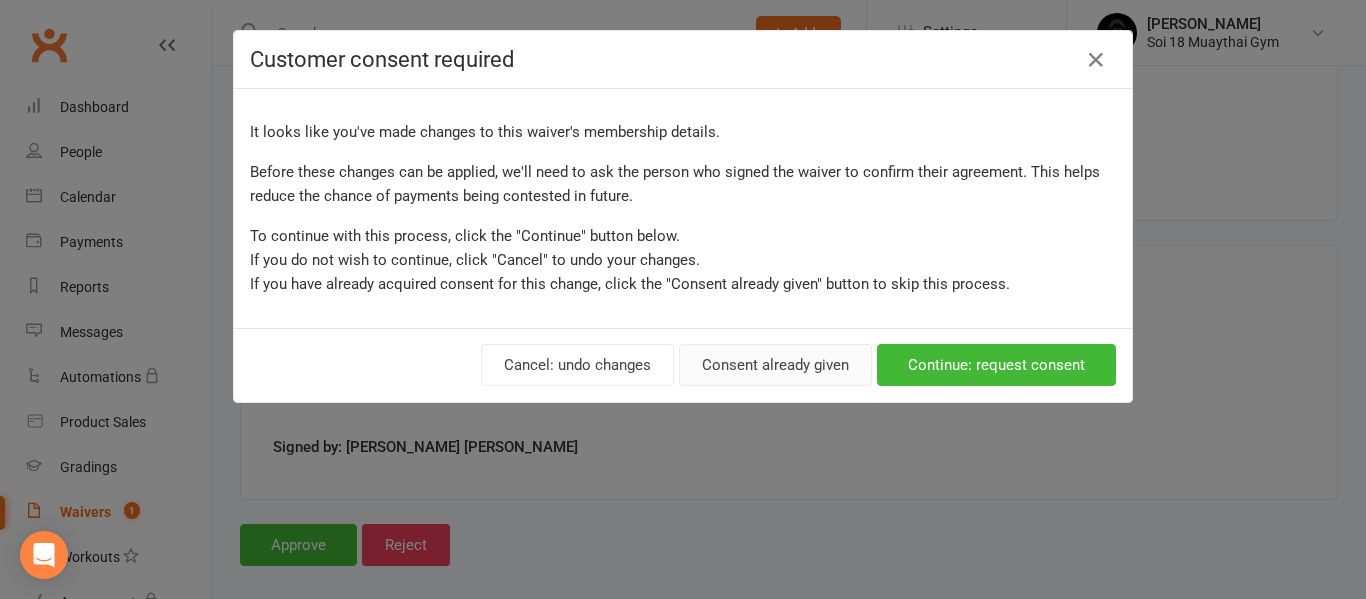click on "Consent already given" at bounding box center [775, 365] 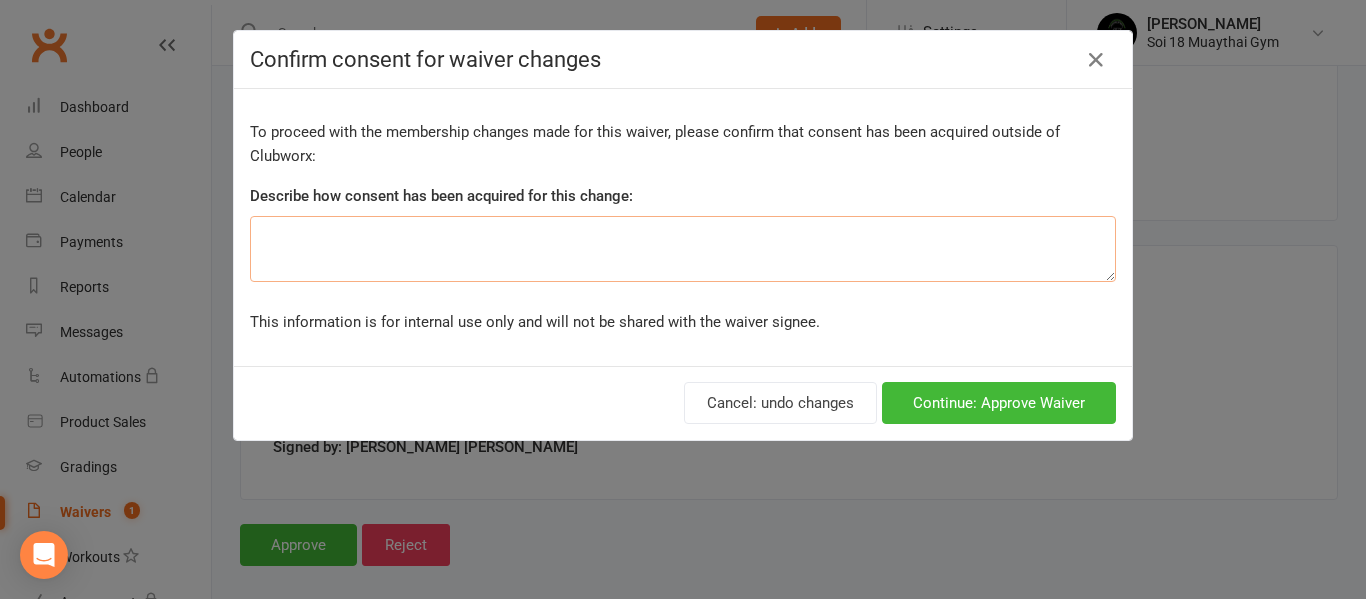 click at bounding box center (683, 249) 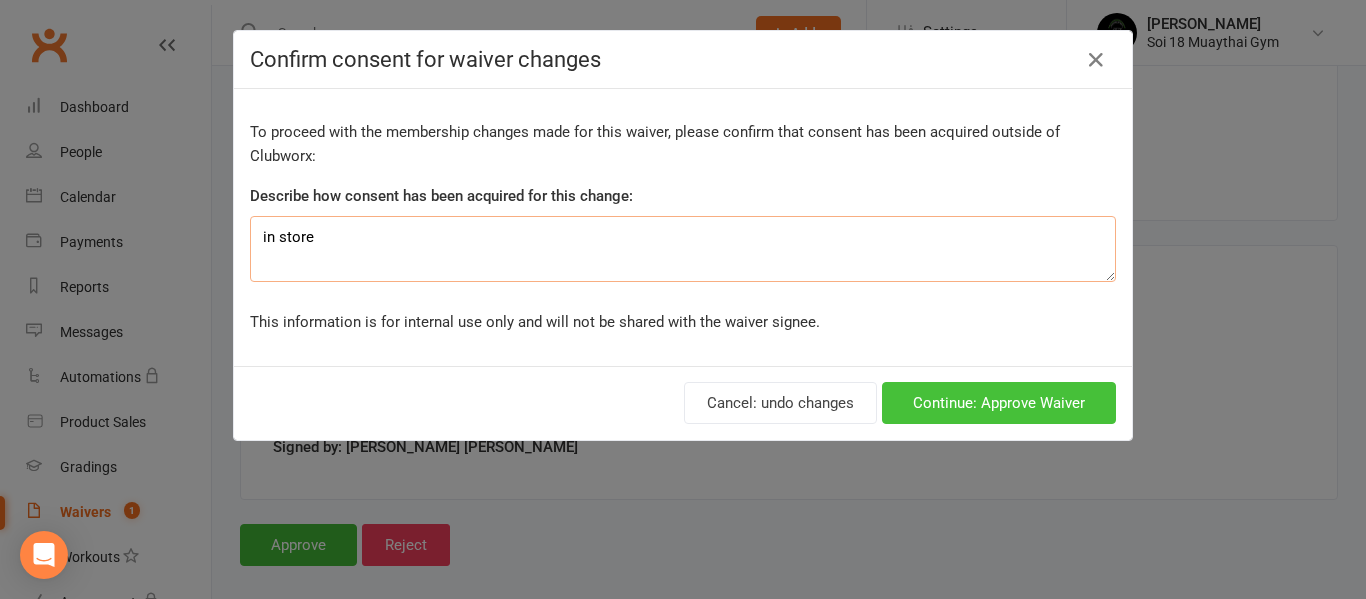 type on "in store" 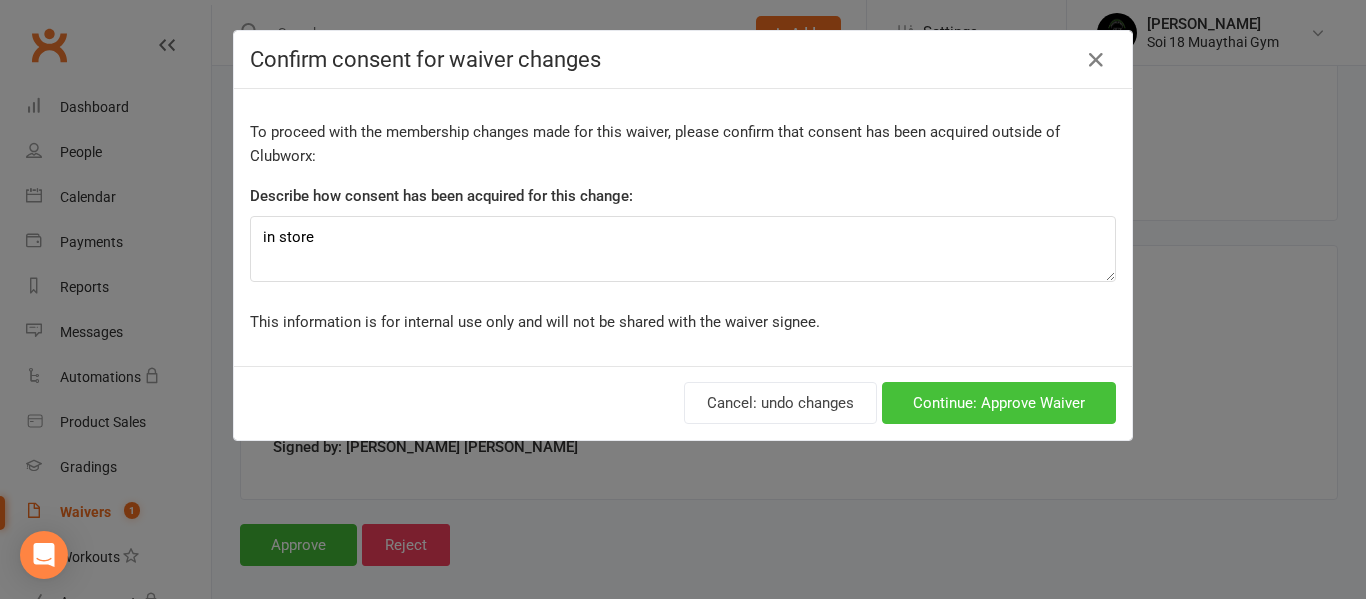 click on "Continue: Approve Waiver" at bounding box center [999, 403] 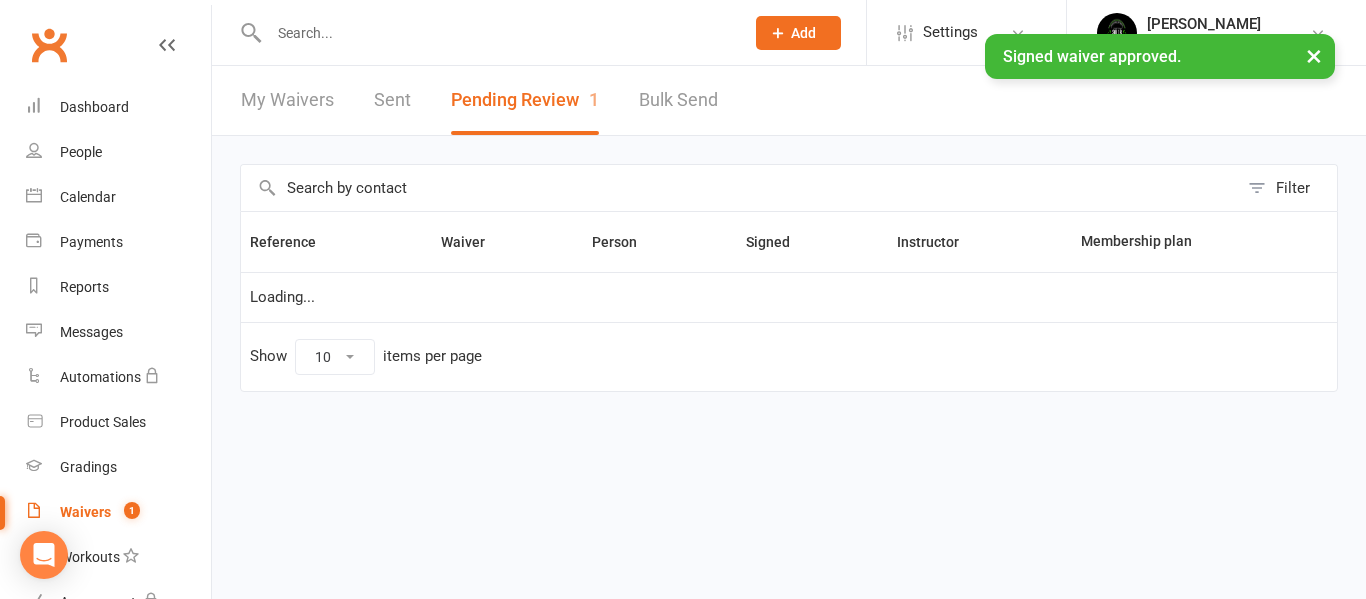 scroll, scrollTop: 0, scrollLeft: 0, axis: both 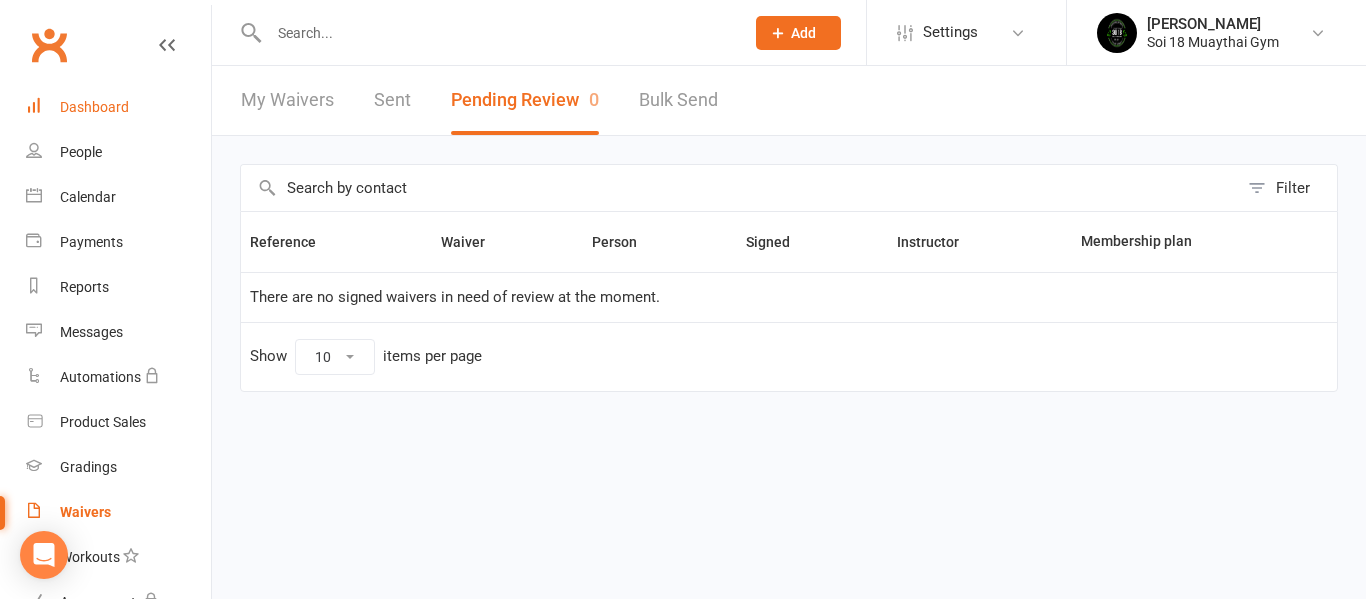 click on "Dashboard" at bounding box center (94, 107) 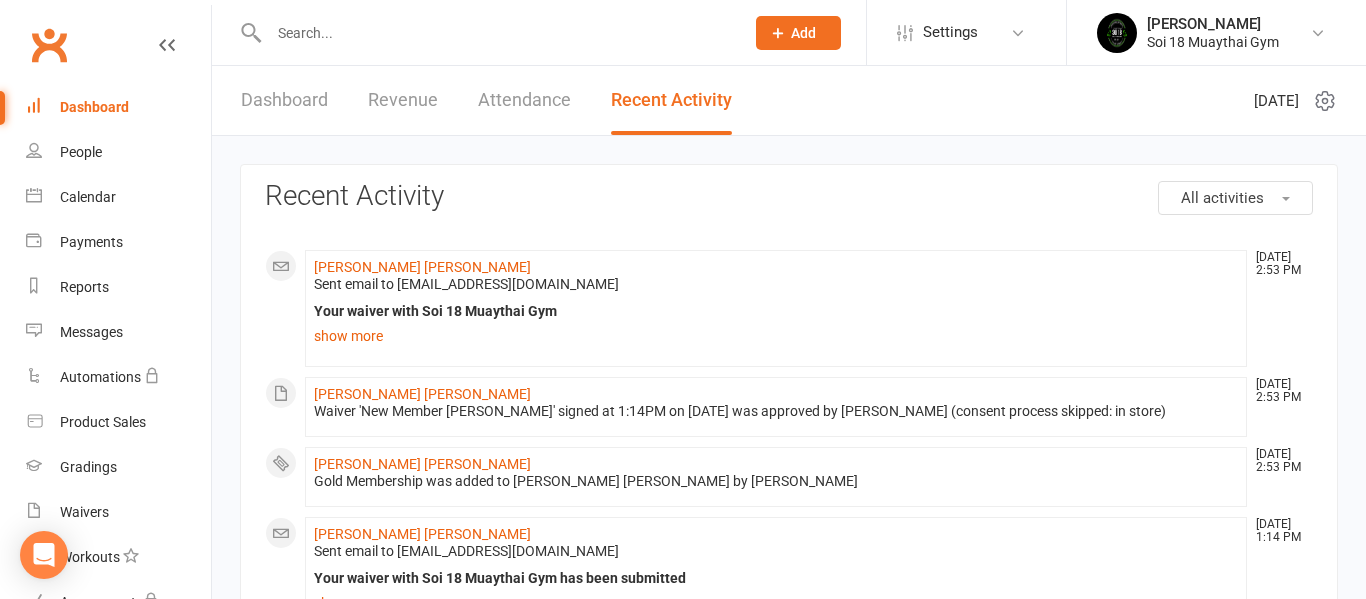 click on "Dashboard" at bounding box center (284, 100) 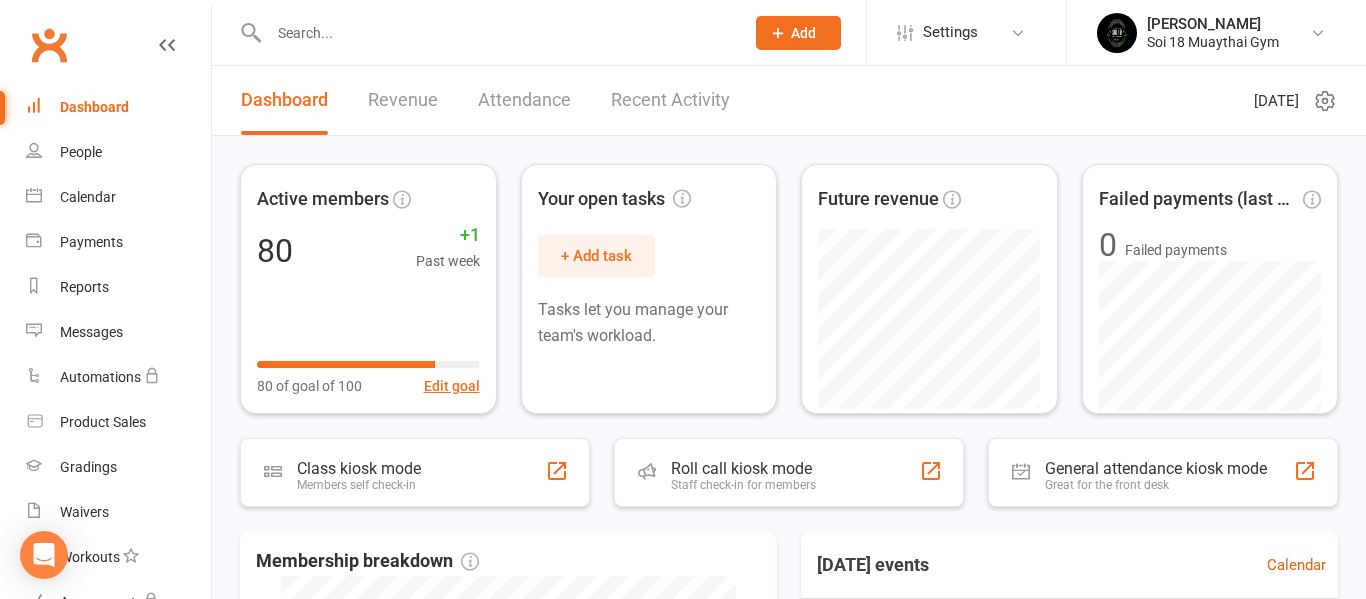 click on "Revenue" at bounding box center (403, 100) 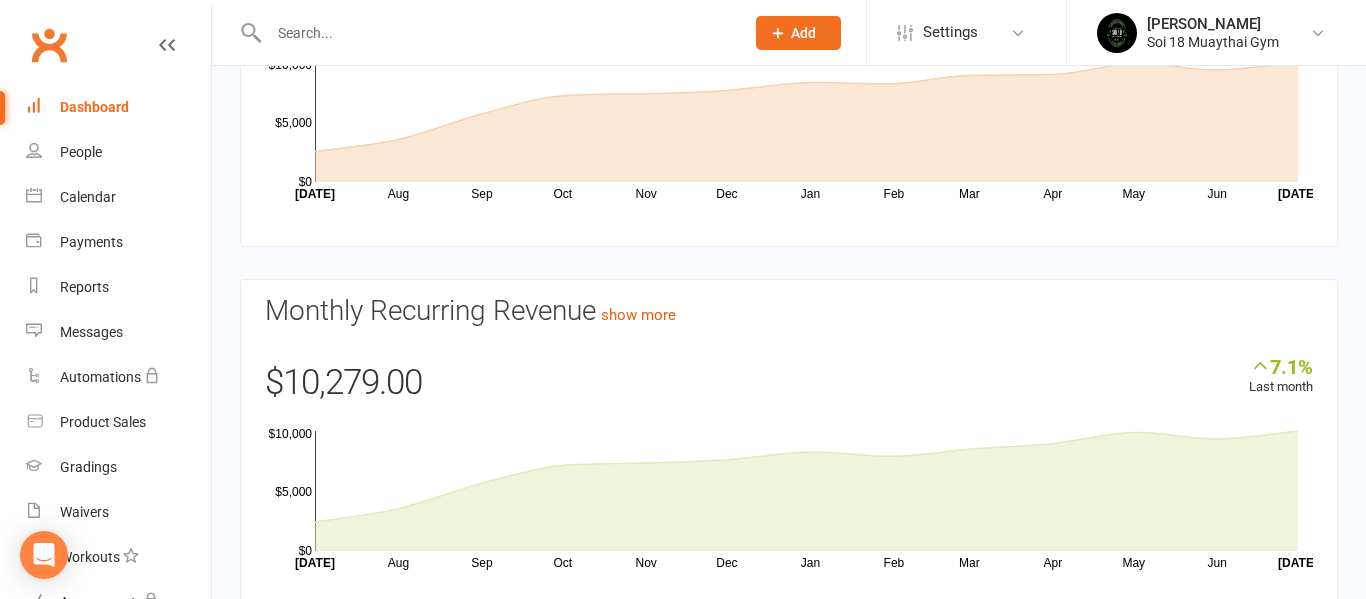 scroll, scrollTop: 0, scrollLeft: 0, axis: both 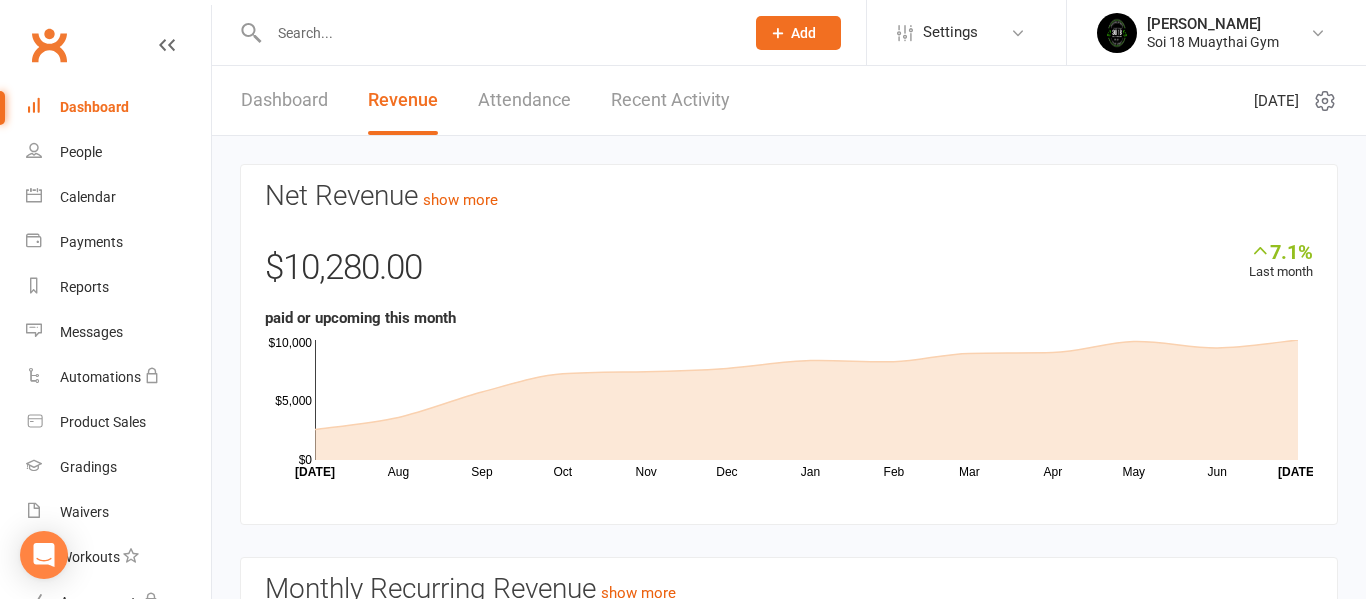 click on "Dashboard" at bounding box center [284, 100] 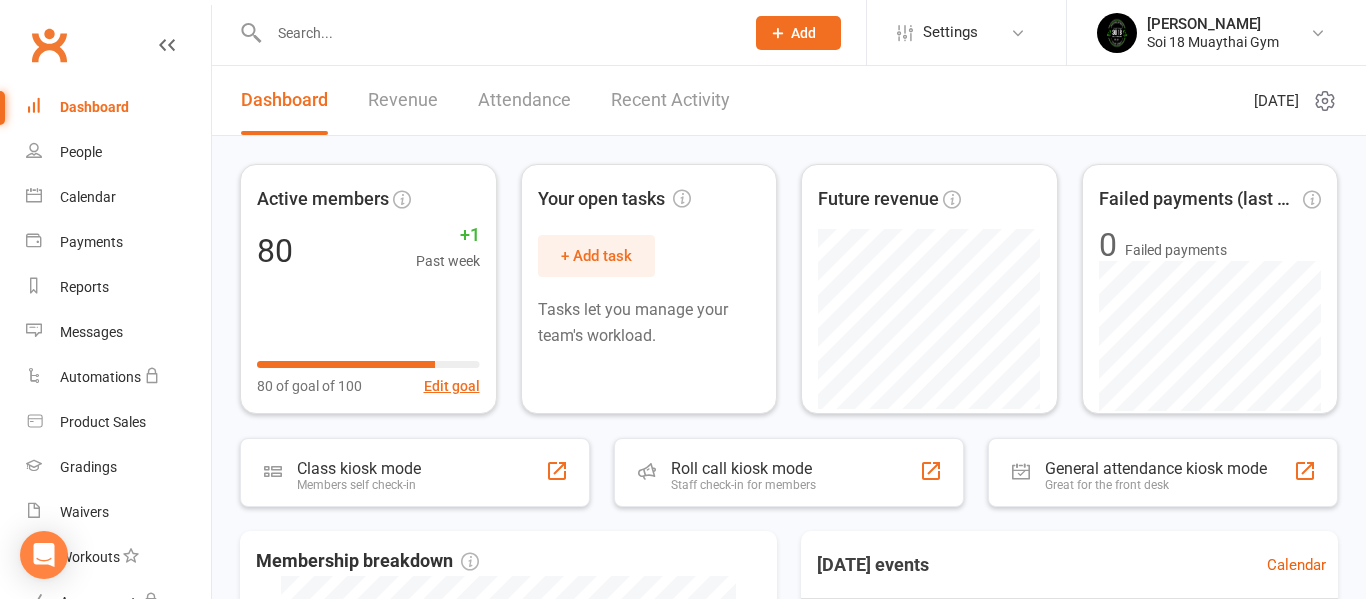 click on "Recent Activity" at bounding box center (670, 100) 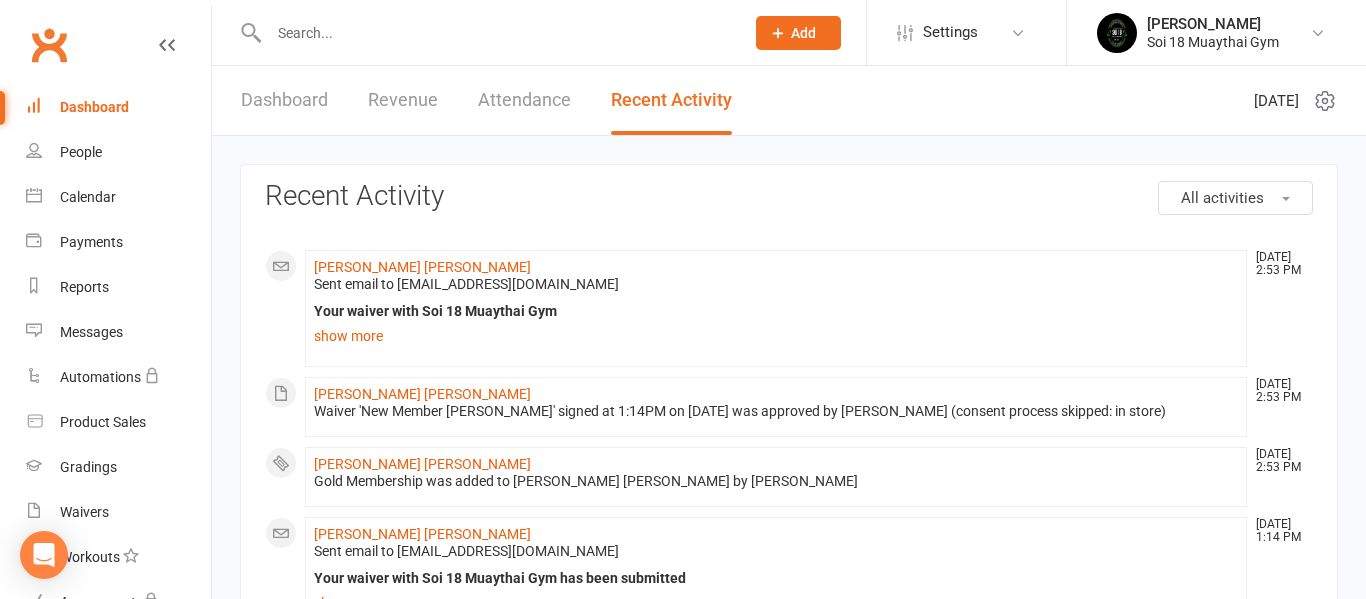 click on "Dashboard" at bounding box center (284, 100) 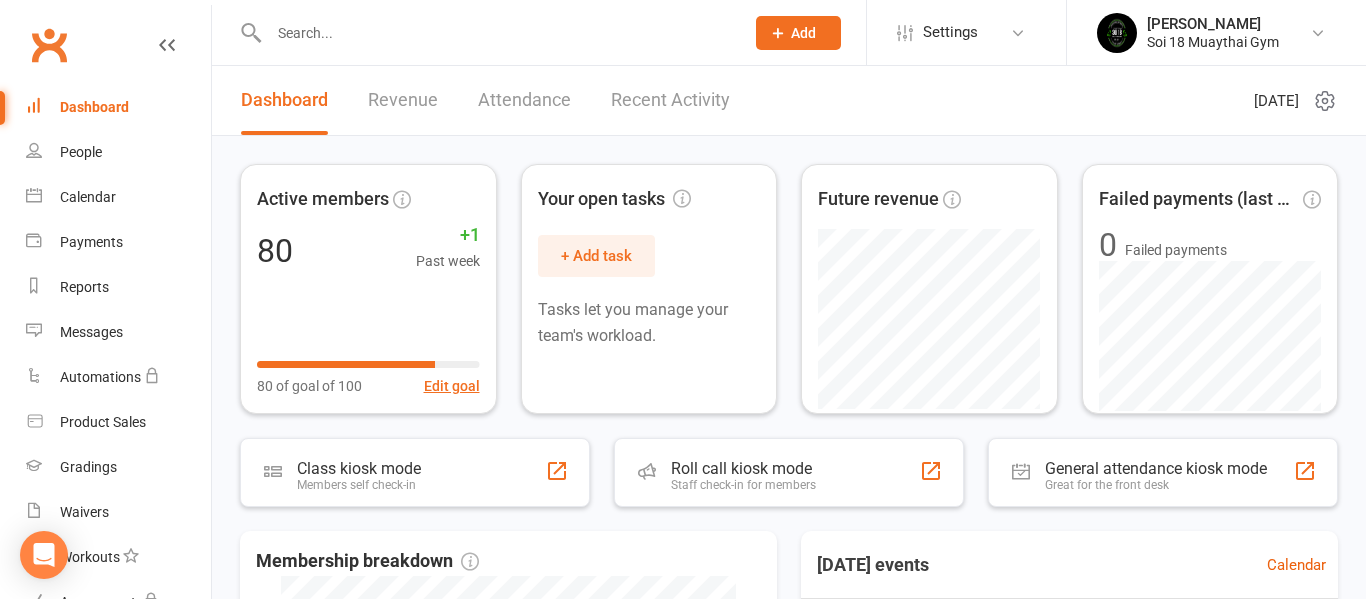 click on "Revenue" at bounding box center [403, 100] 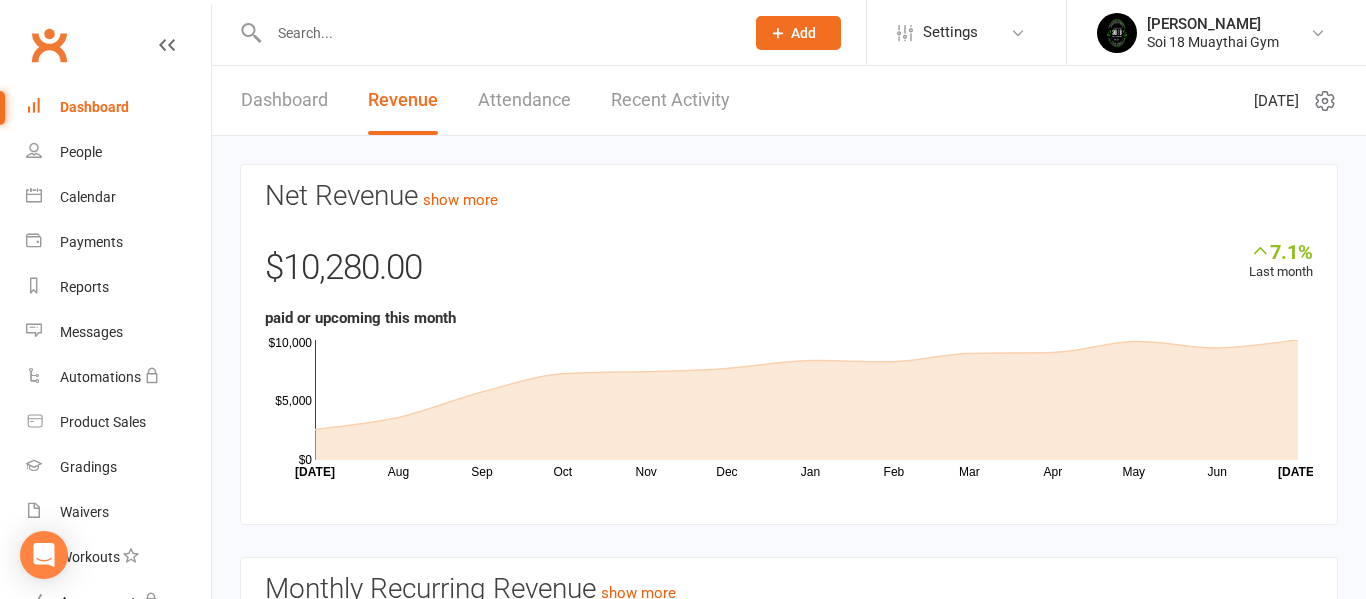 click on "Dashboard" at bounding box center (94, 107) 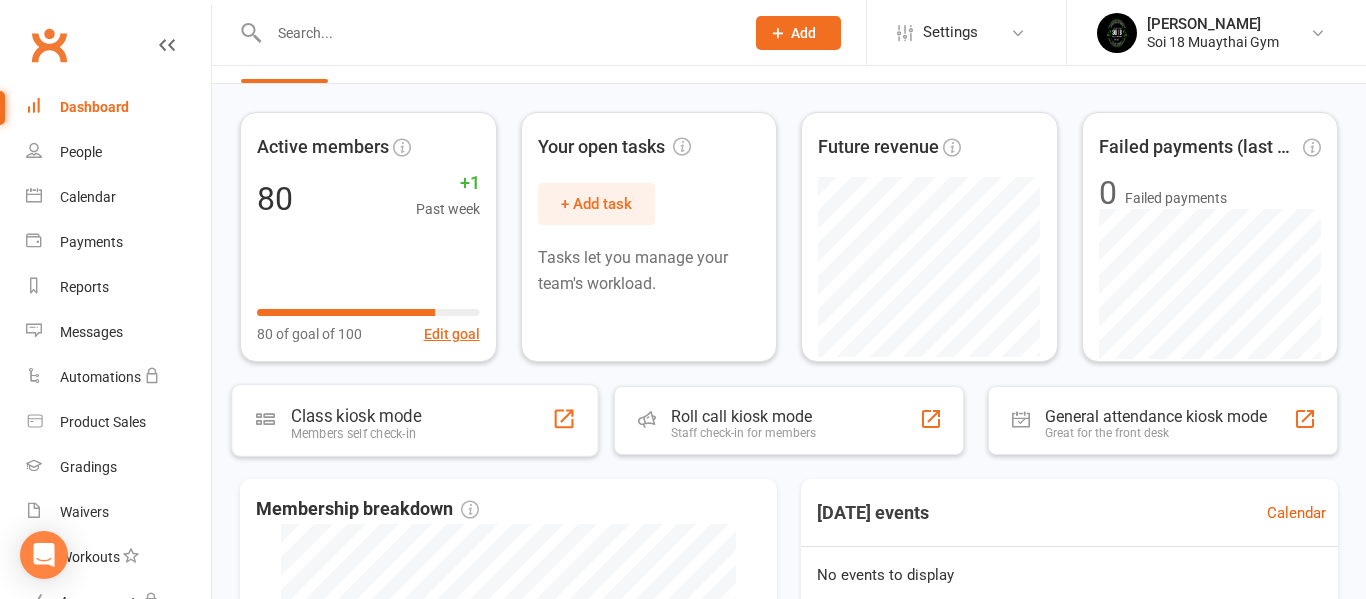 scroll, scrollTop: 0, scrollLeft: 0, axis: both 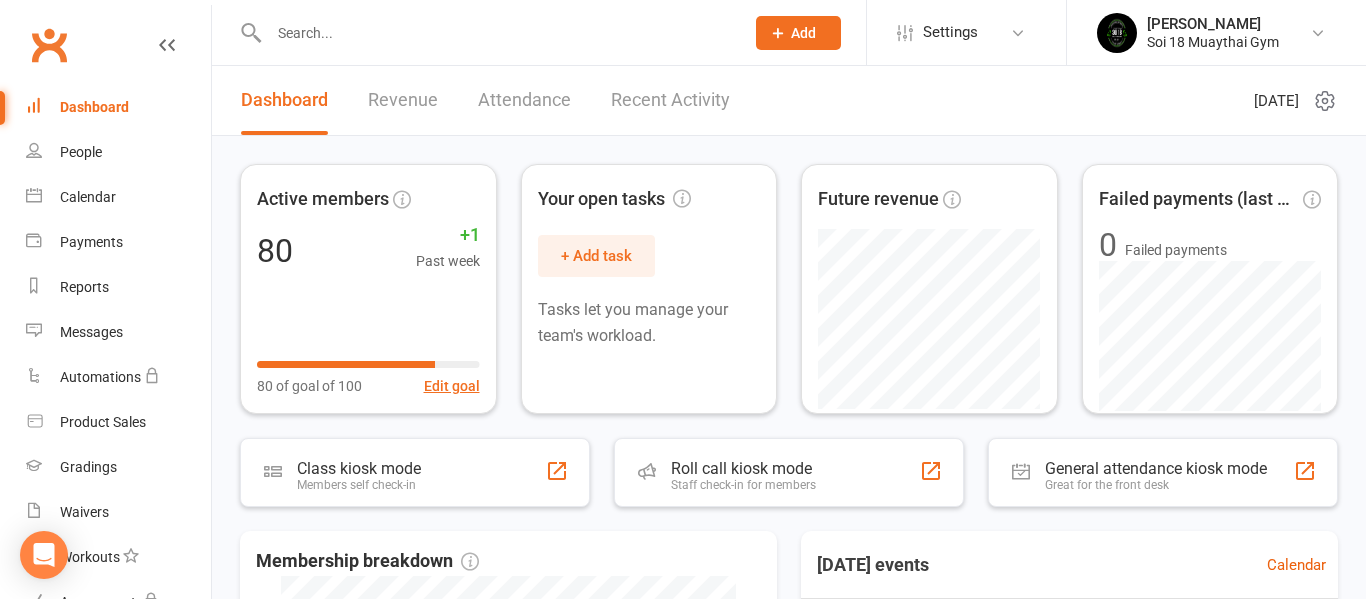 click on "Recent Activity" at bounding box center [670, 100] 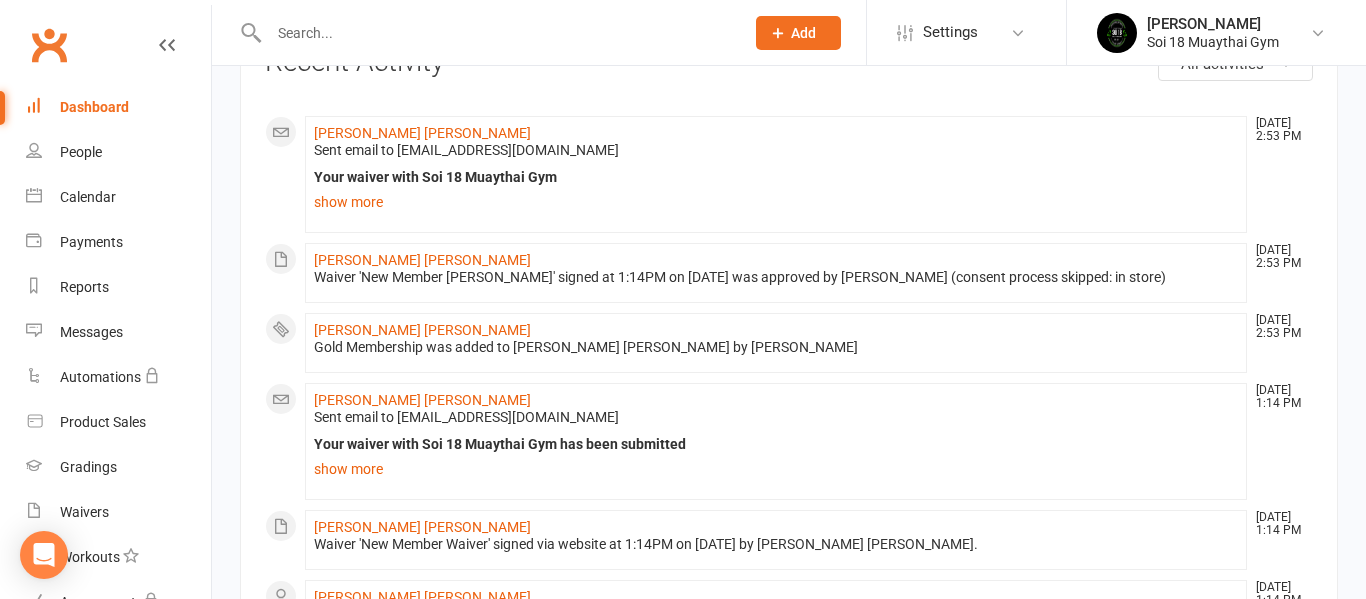 scroll, scrollTop: 156, scrollLeft: 0, axis: vertical 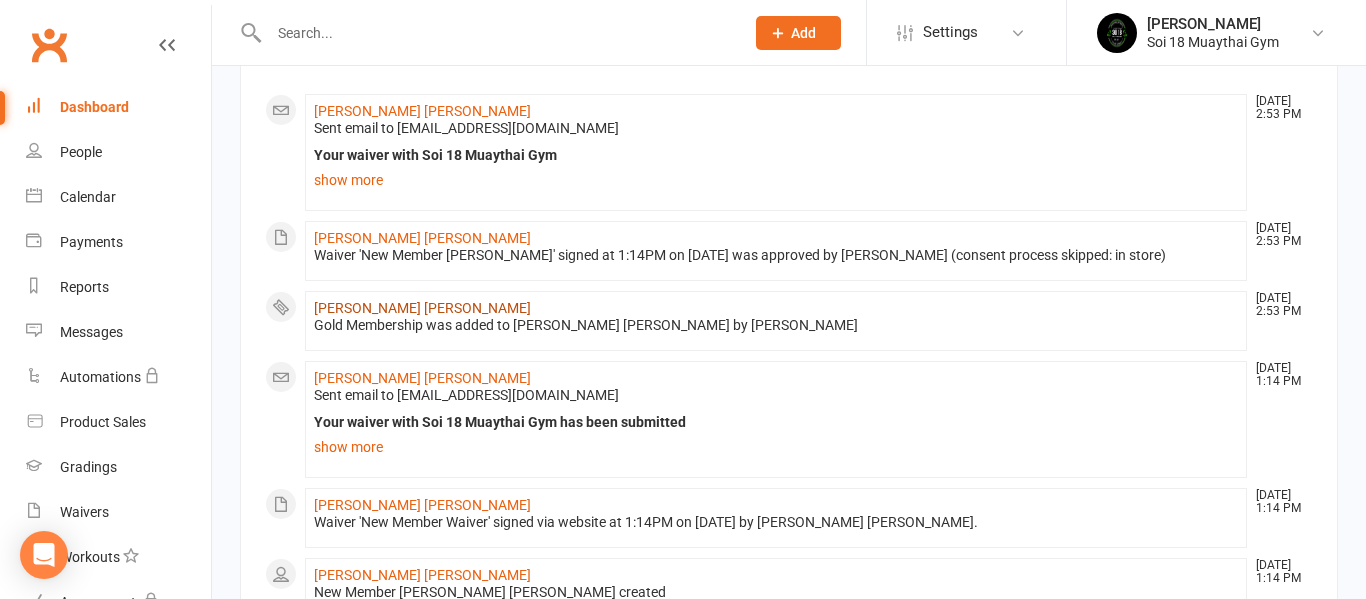 click on "[PERSON_NAME] [PERSON_NAME]" at bounding box center (422, 308) 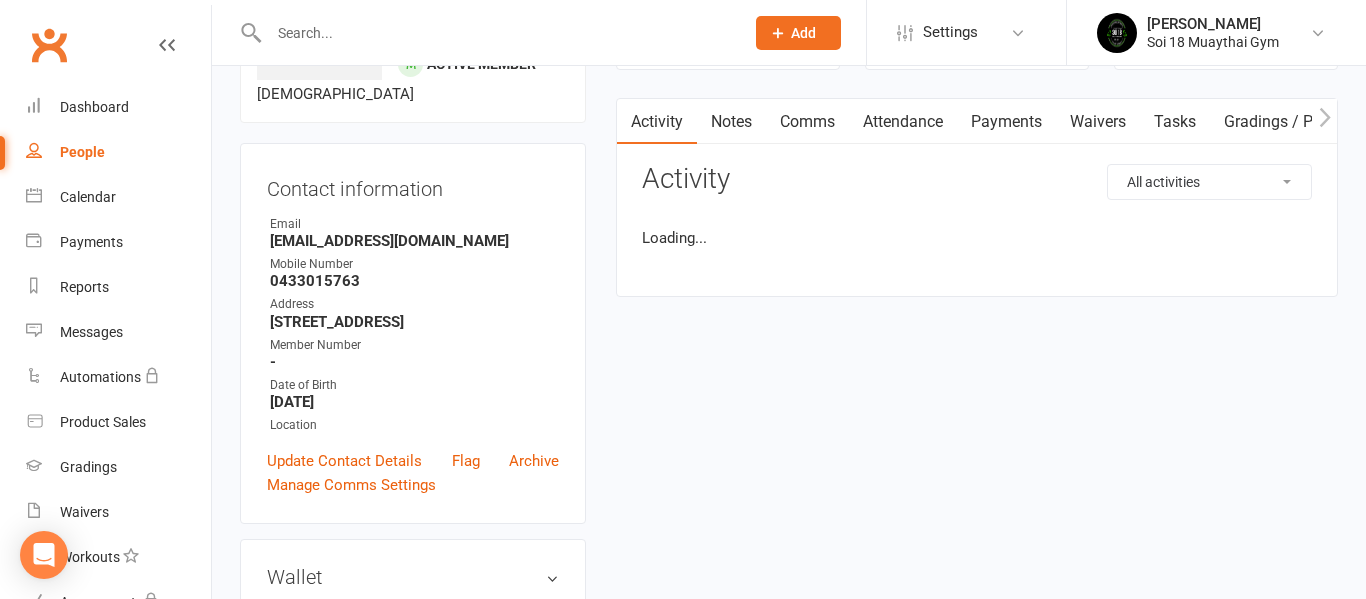 scroll, scrollTop: 0, scrollLeft: 0, axis: both 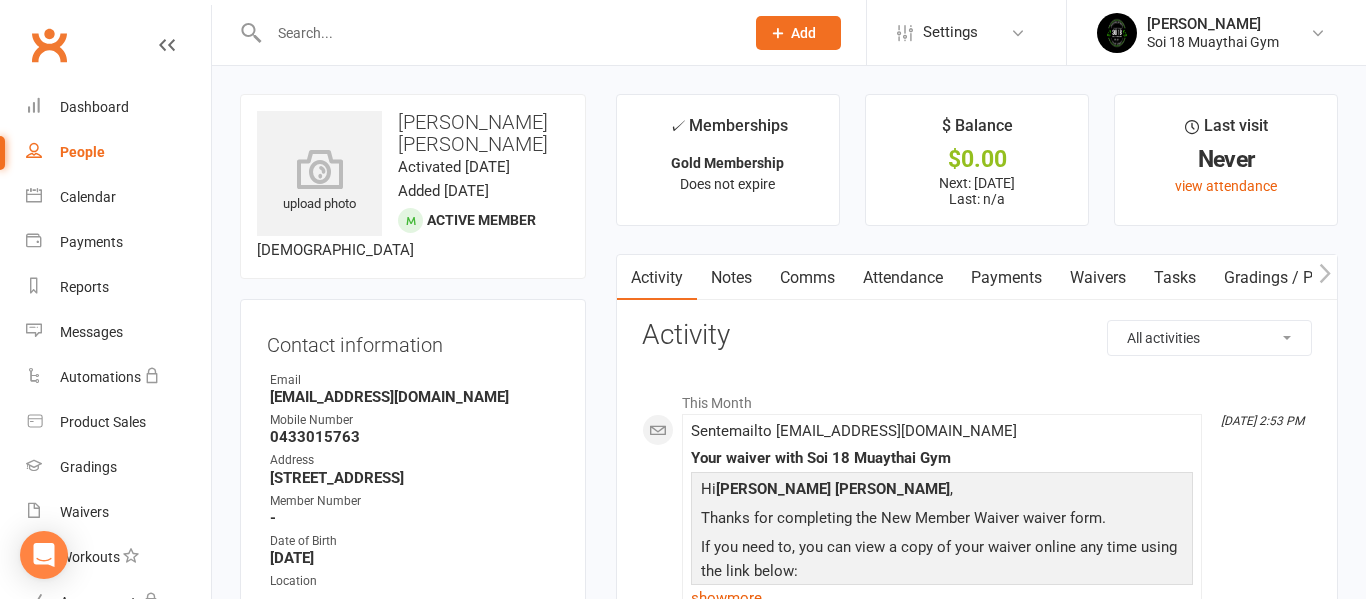 click on "Payments" at bounding box center (1006, 278) 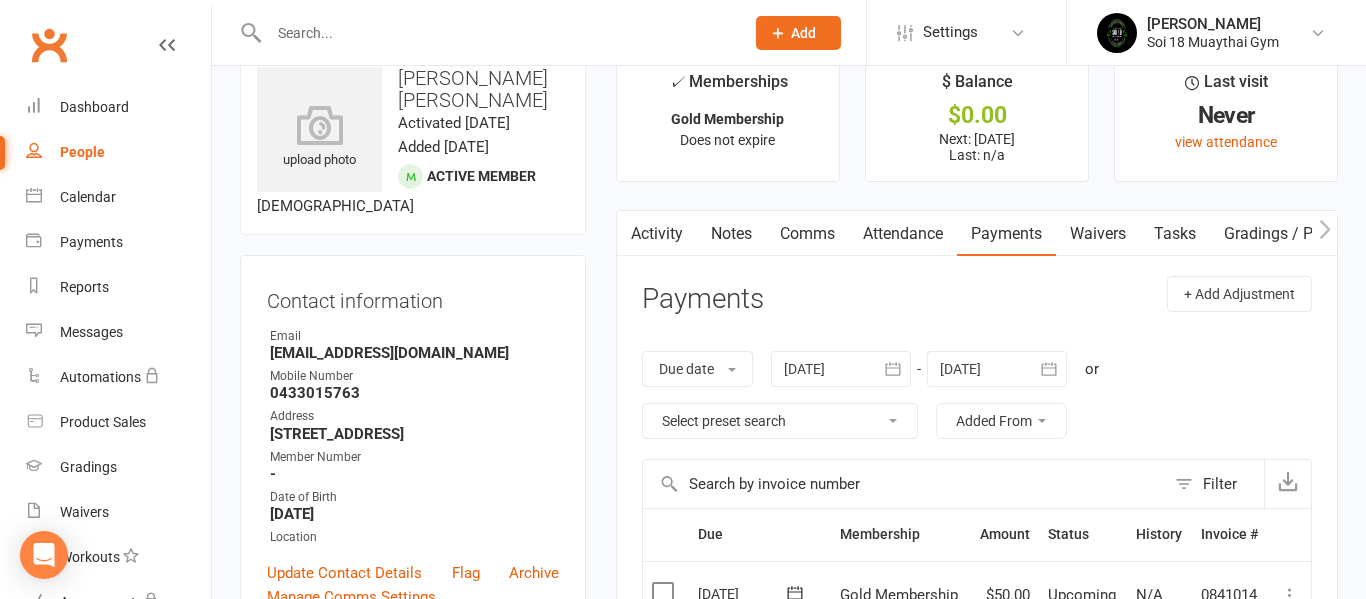 scroll, scrollTop: 0, scrollLeft: 0, axis: both 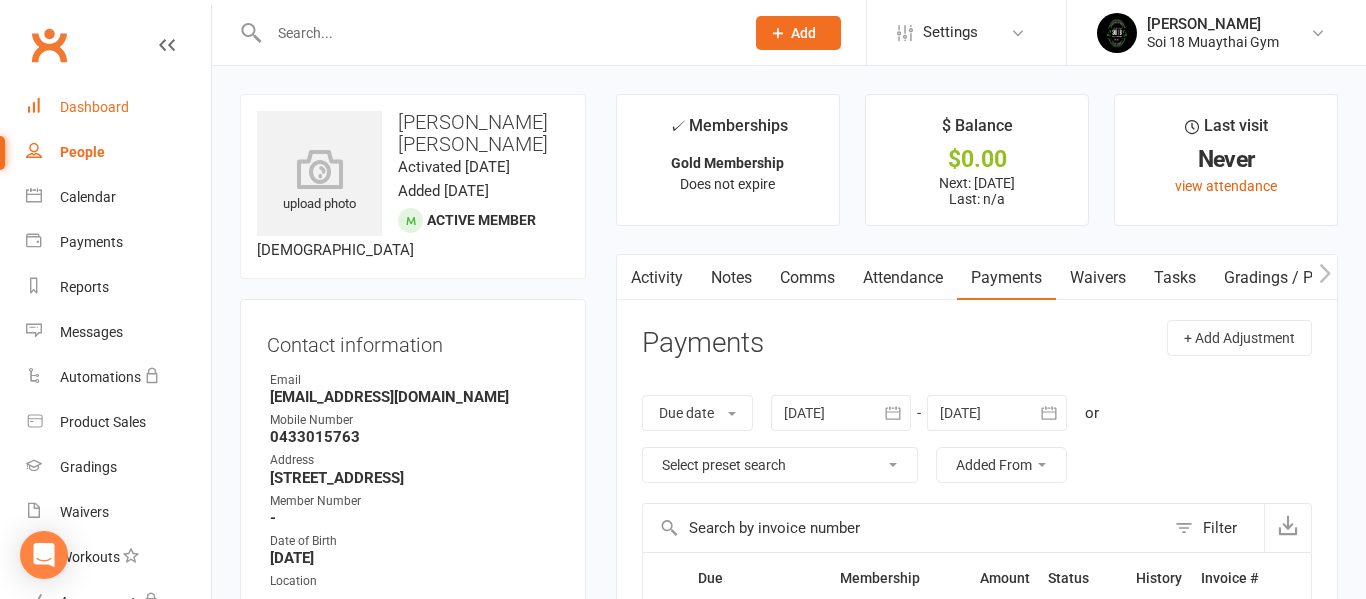 click on "Dashboard" at bounding box center [94, 107] 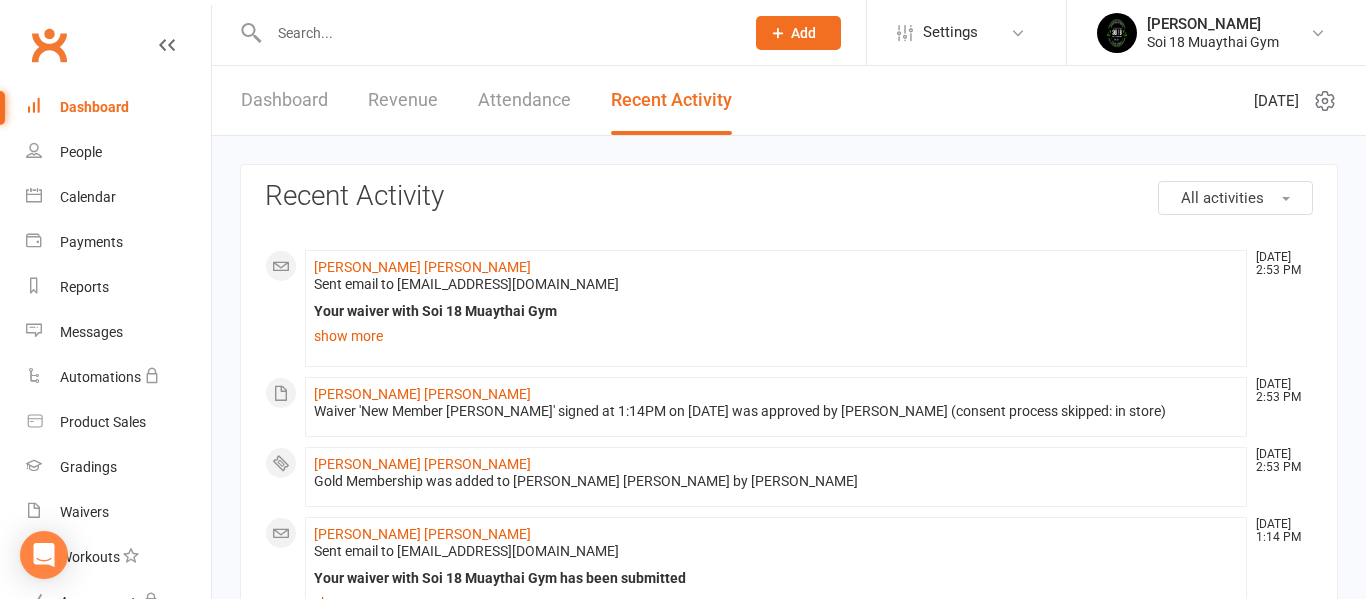 click on "Dashboard" at bounding box center (284, 100) 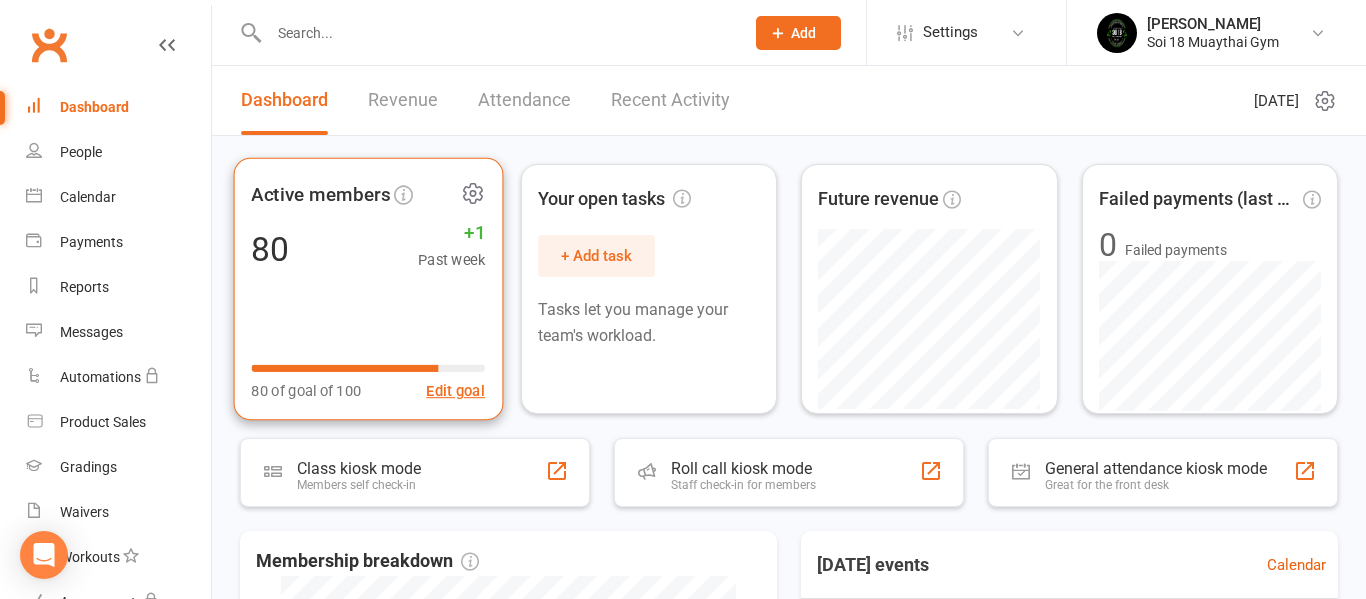 click on "Active members   80 +1 Past week 80 of goal of 100 Edit goal" at bounding box center (368, 289) 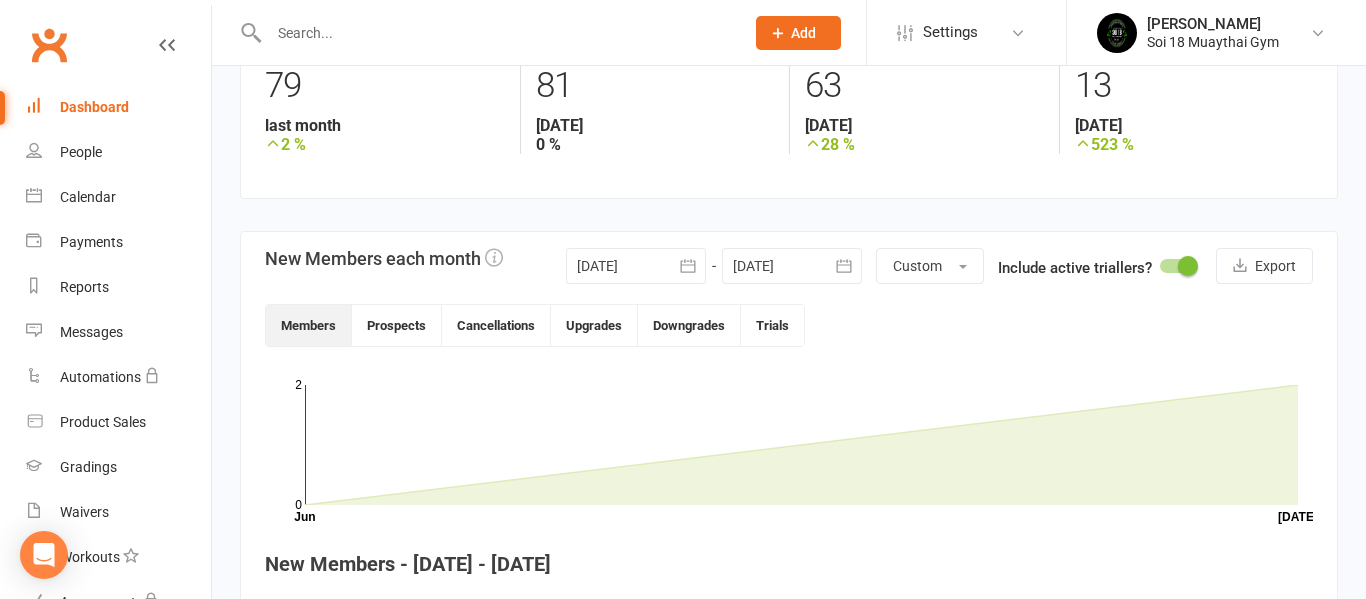 scroll, scrollTop: 0, scrollLeft: 0, axis: both 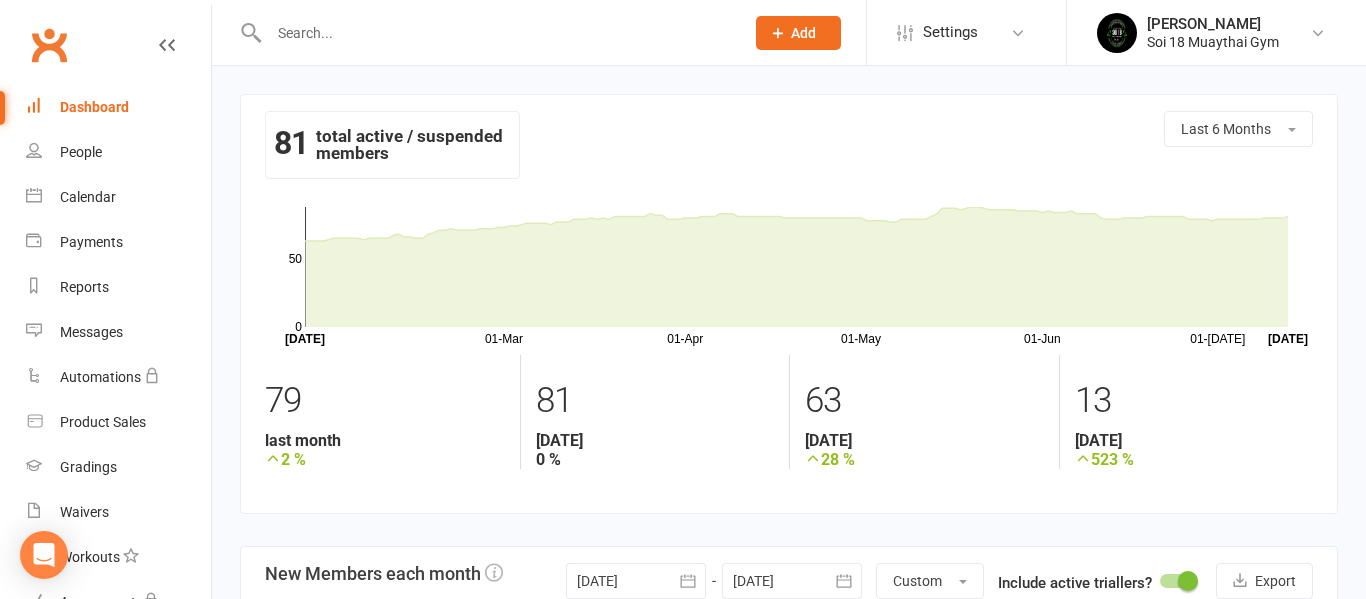click on "Dashboard" at bounding box center [94, 107] 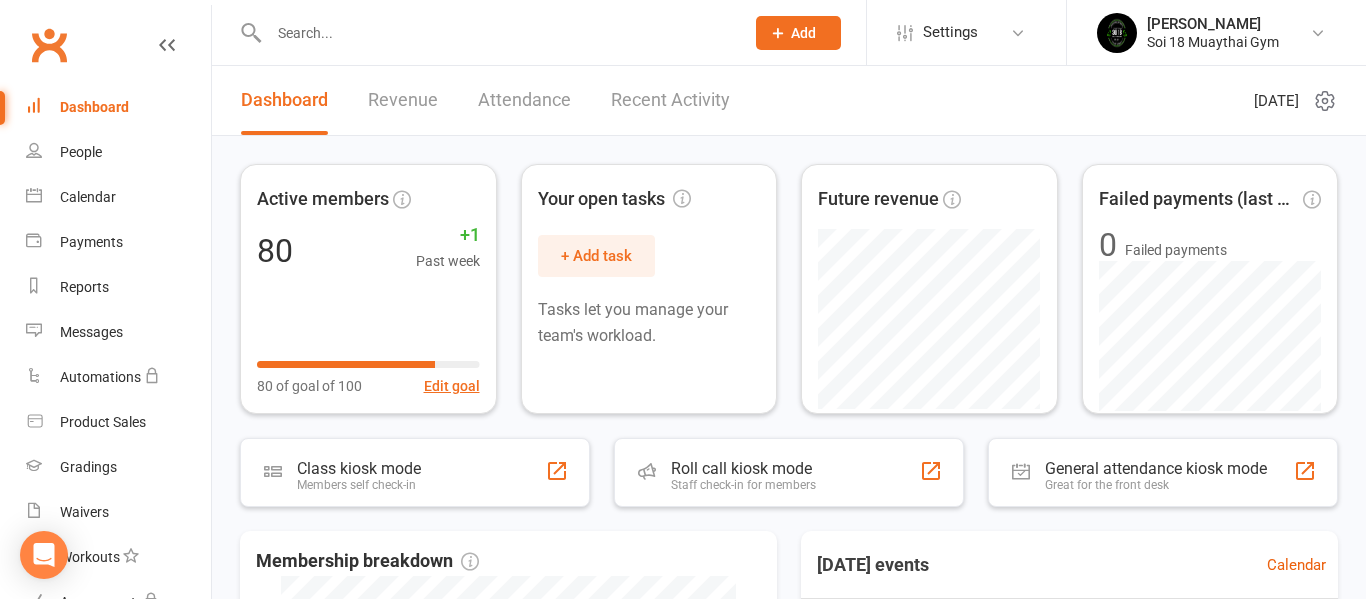 click on "Recent Activity" at bounding box center [670, 100] 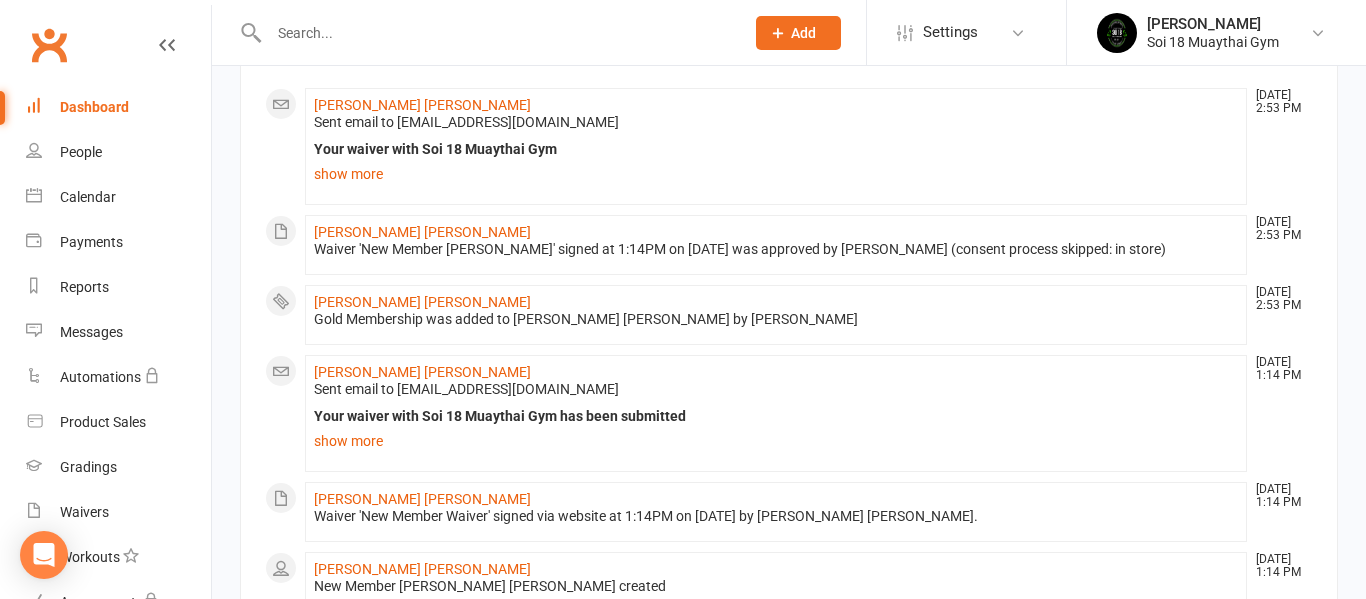scroll, scrollTop: 0, scrollLeft: 0, axis: both 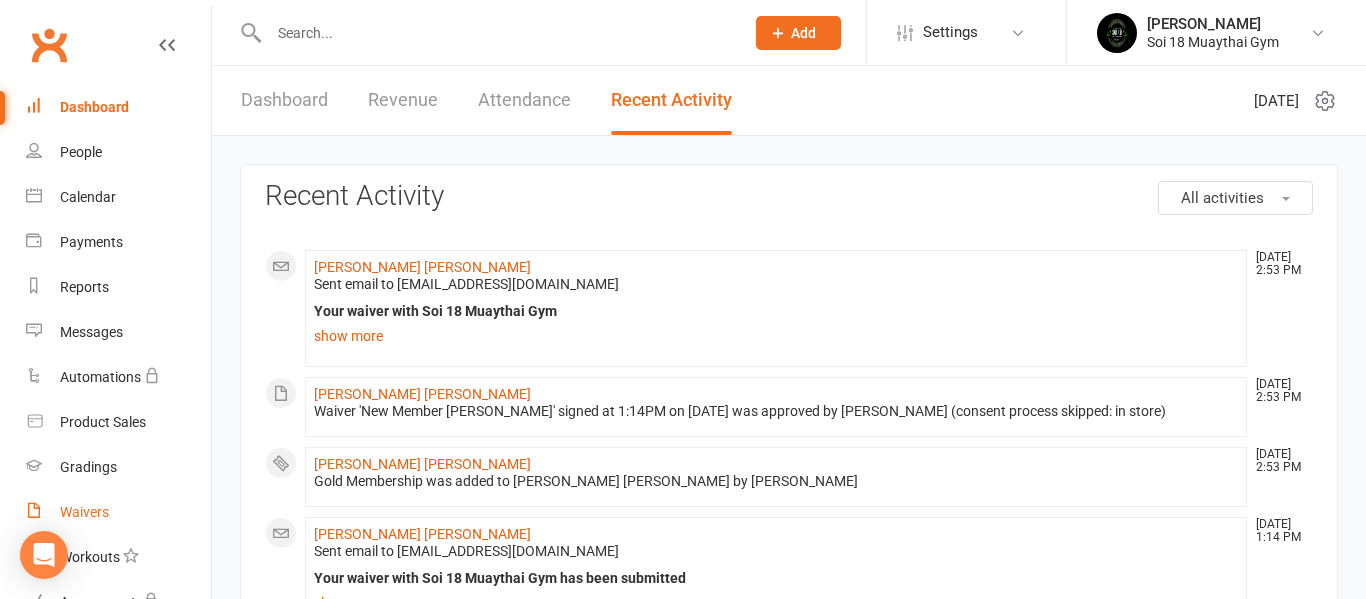 click on "Waivers" at bounding box center [84, 512] 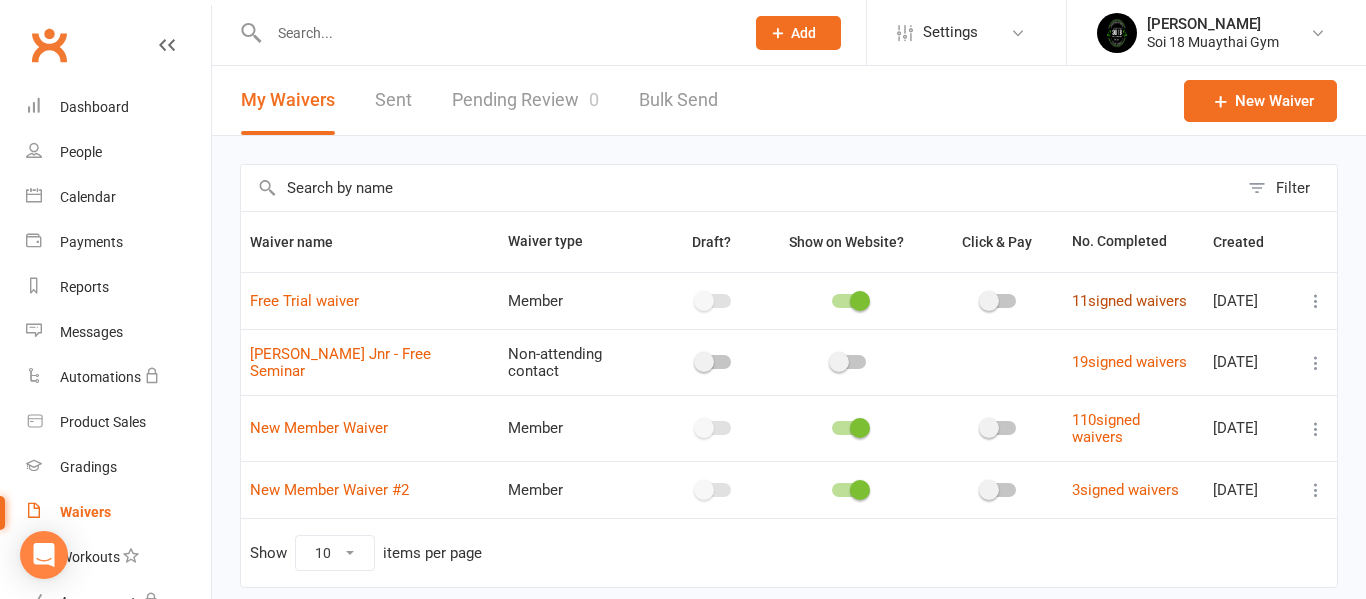 click on "11  signed   waivers" at bounding box center [1129, 301] 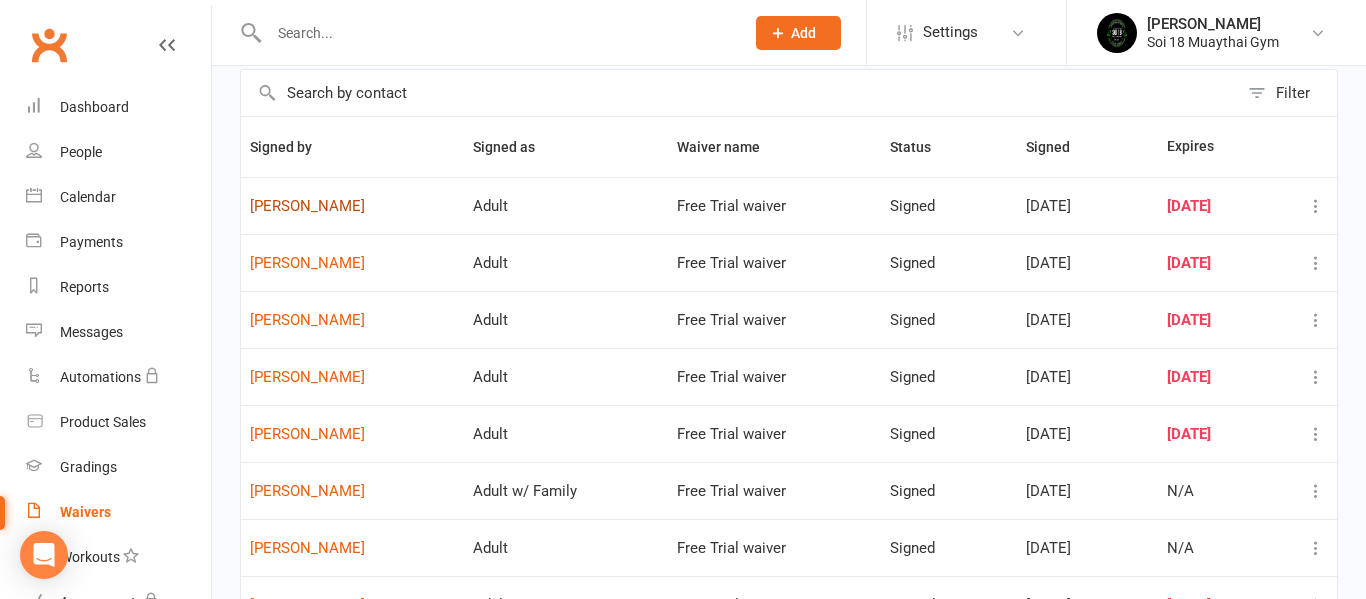 scroll, scrollTop: 173, scrollLeft: 0, axis: vertical 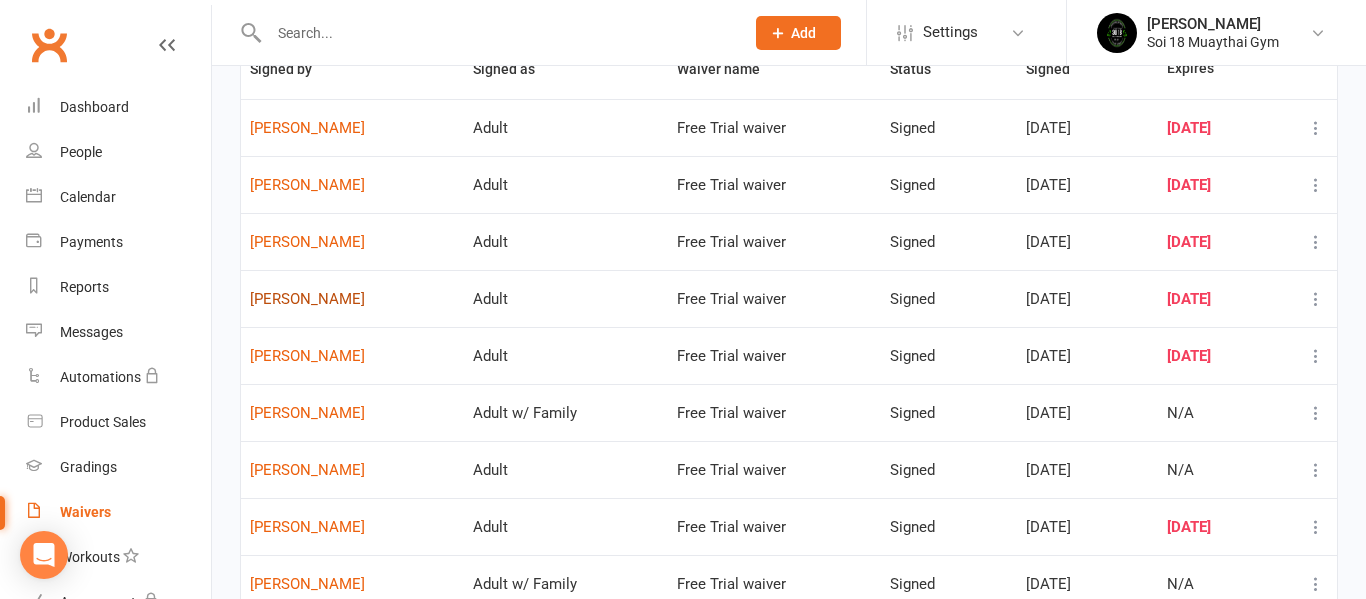 click on "Floyd Huxley" at bounding box center (352, 299) 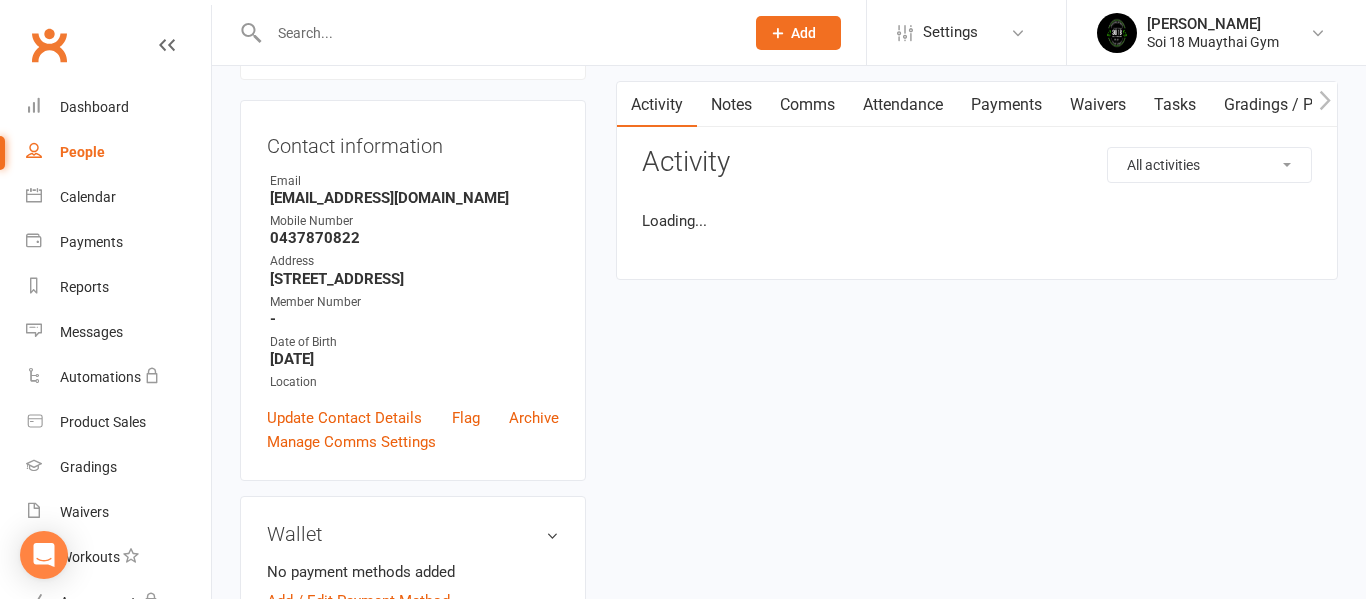 scroll, scrollTop: 0, scrollLeft: 0, axis: both 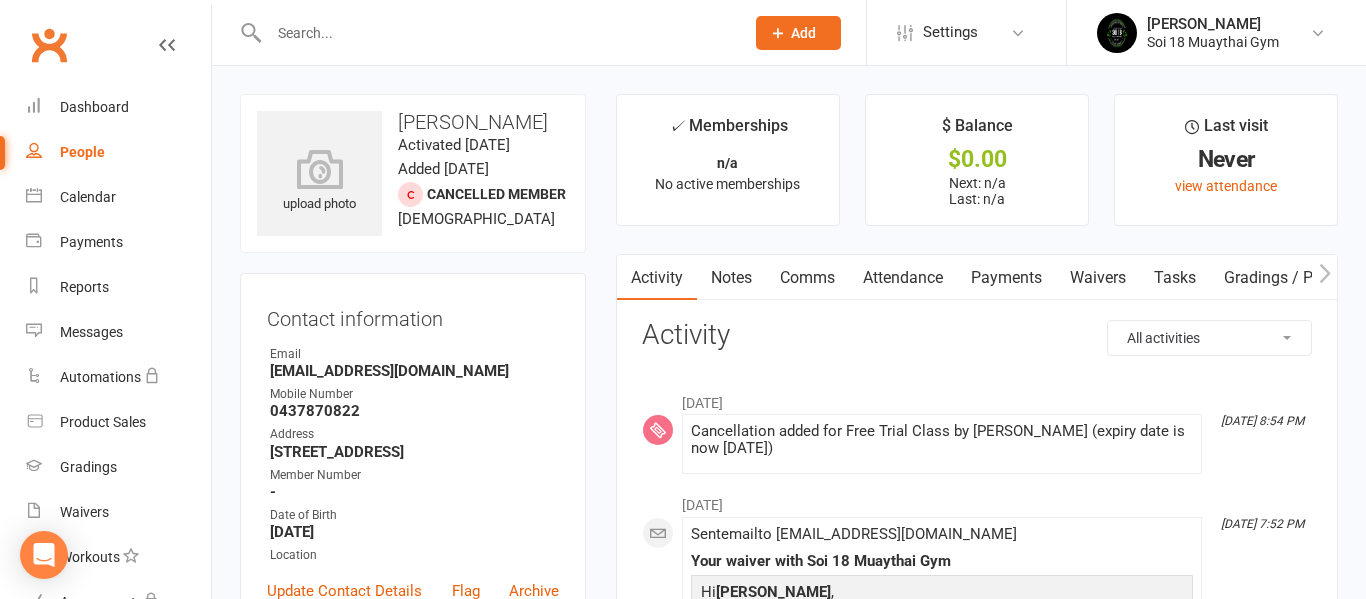 click on "Waivers" at bounding box center [1098, 278] 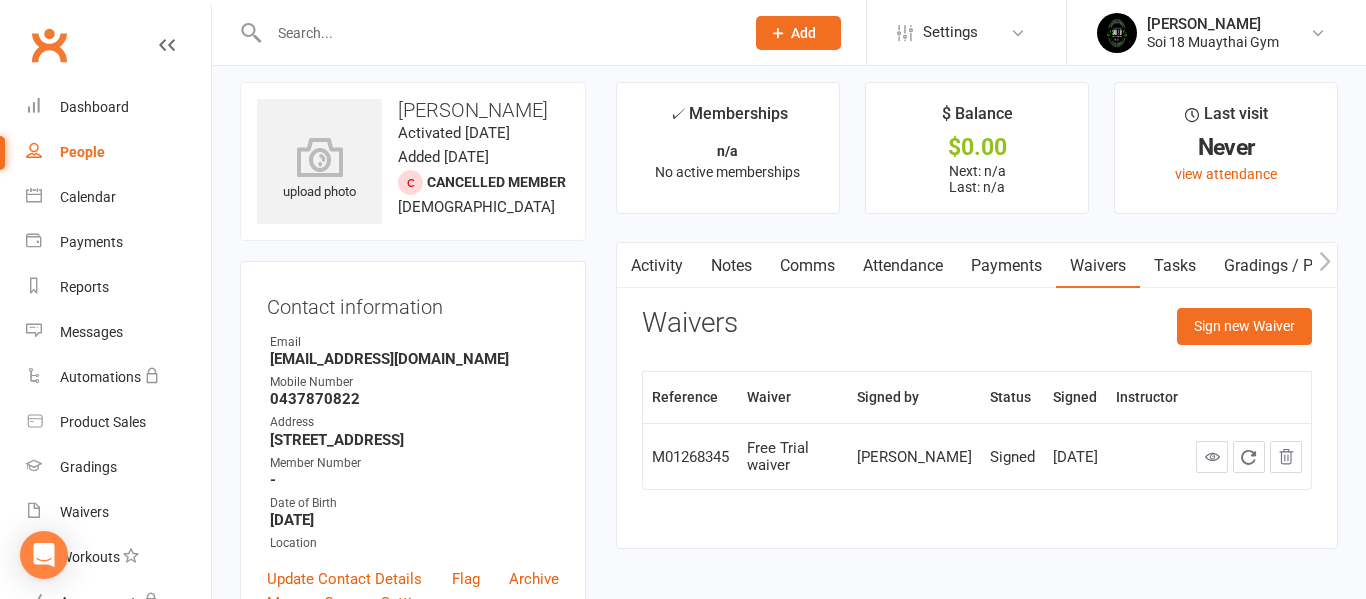 scroll, scrollTop: 131, scrollLeft: 0, axis: vertical 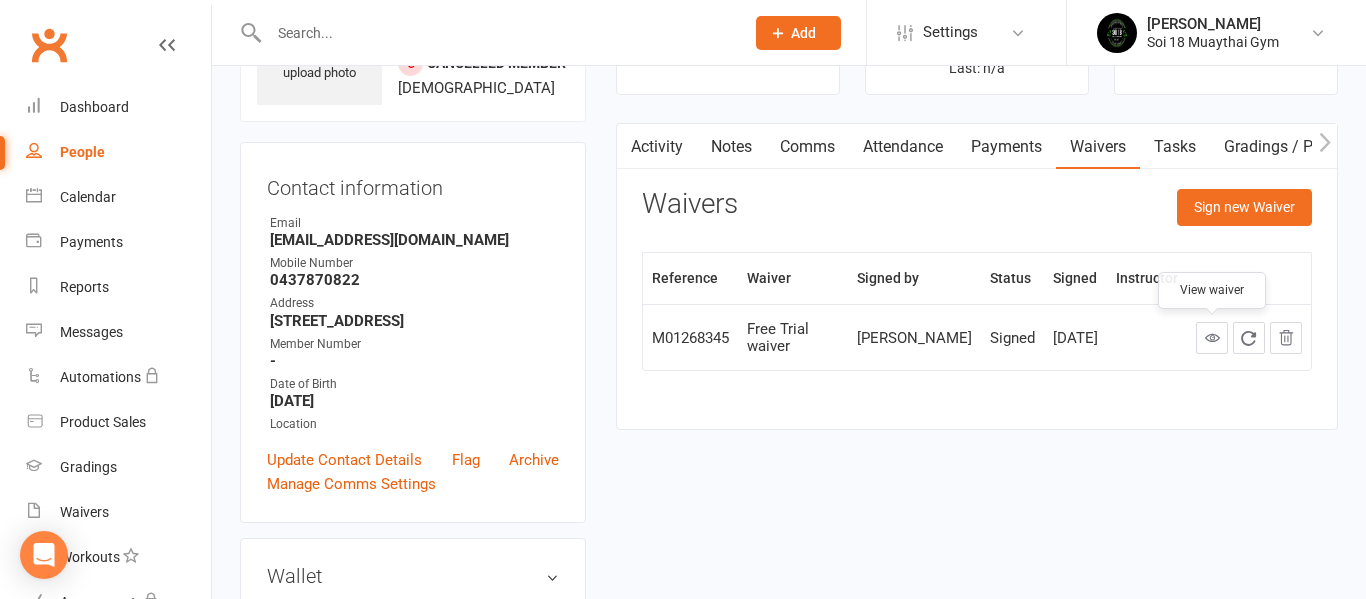 click at bounding box center (1212, 337) 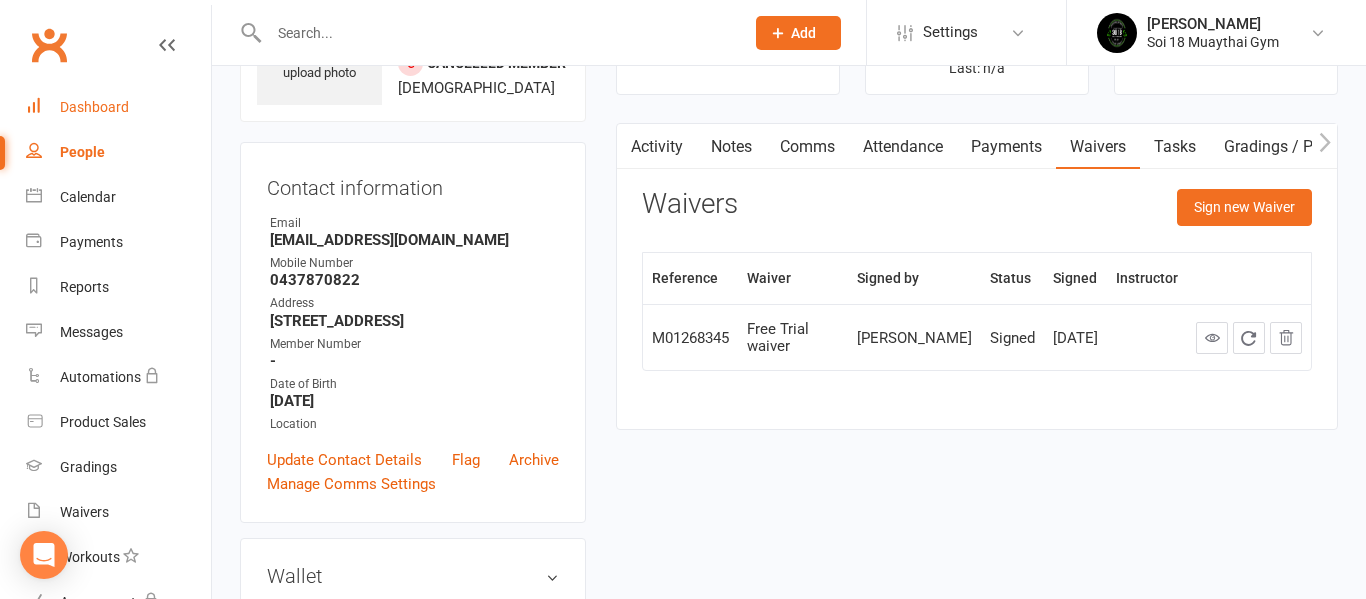 click on "Dashboard" at bounding box center (94, 107) 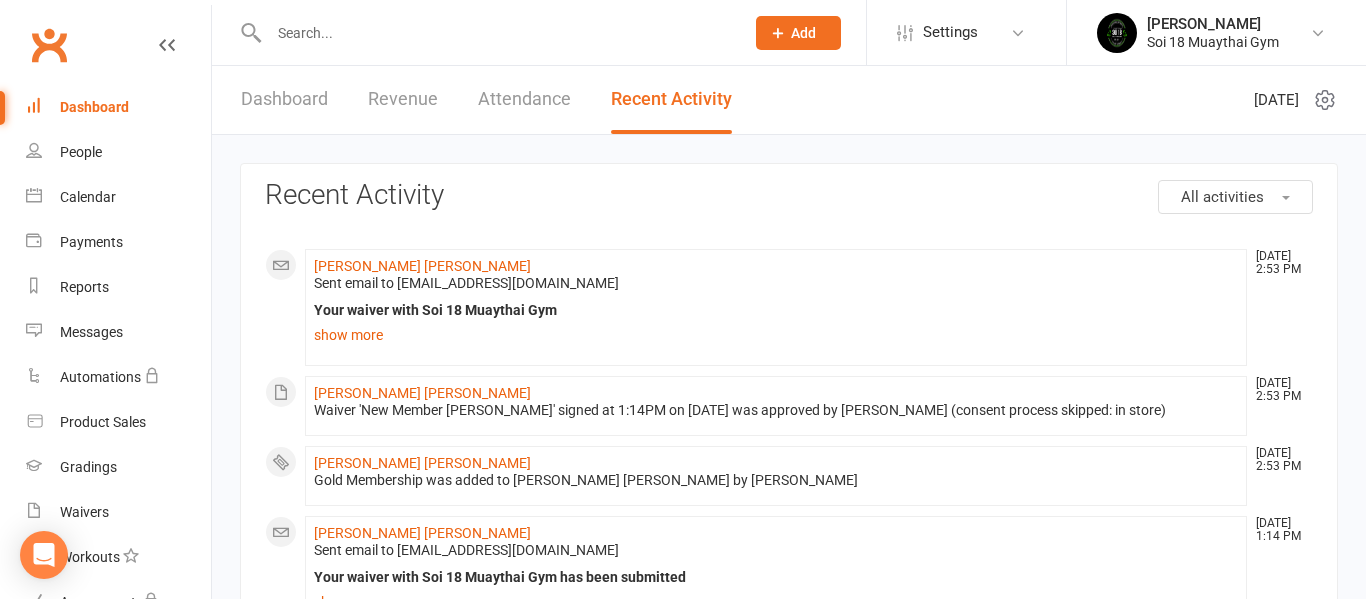 scroll, scrollTop: 0, scrollLeft: 0, axis: both 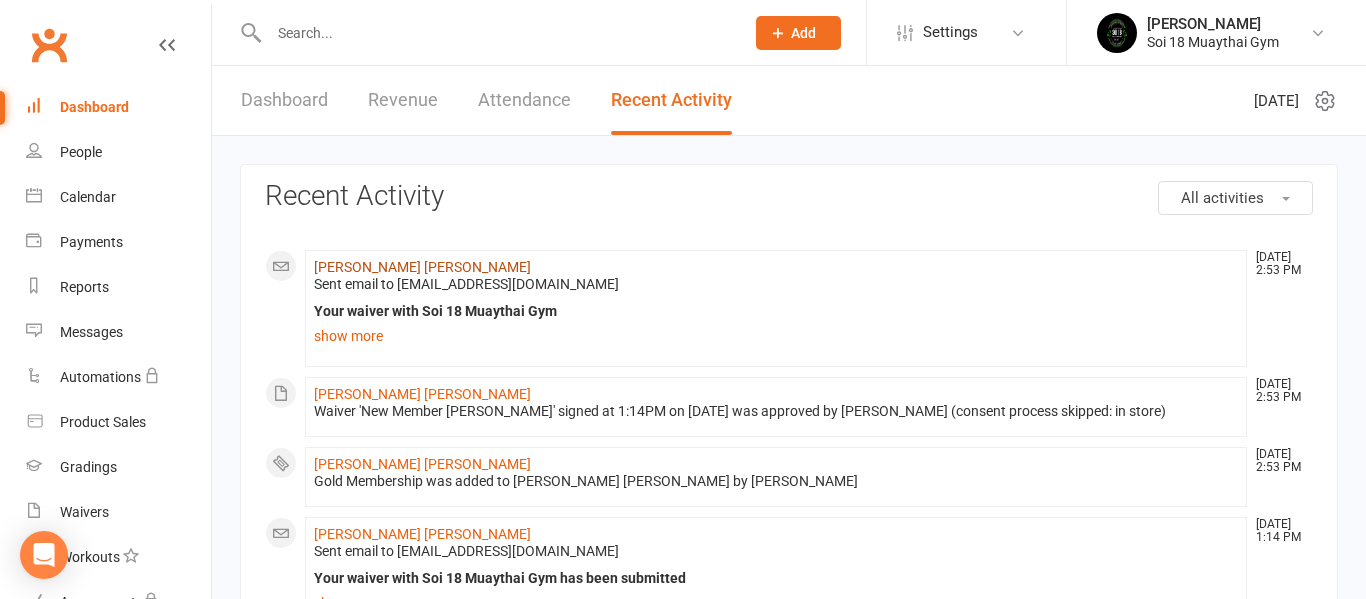 click on "[PERSON_NAME] [PERSON_NAME]" at bounding box center [422, 267] 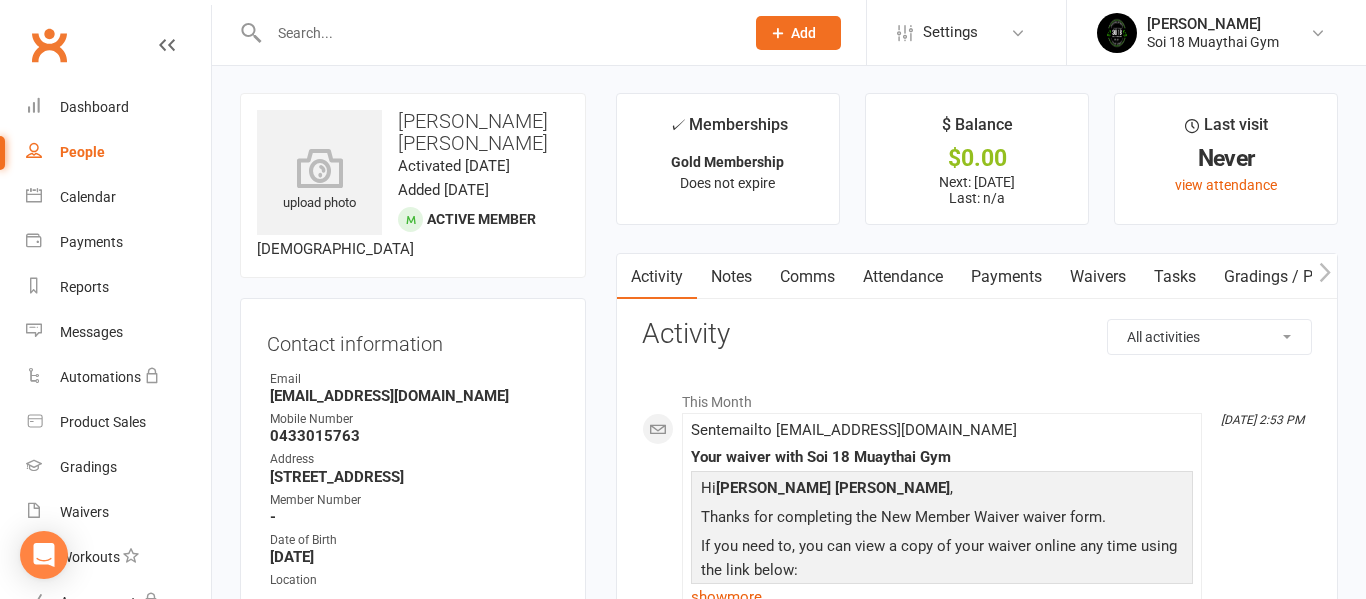 scroll, scrollTop: 0, scrollLeft: 0, axis: both 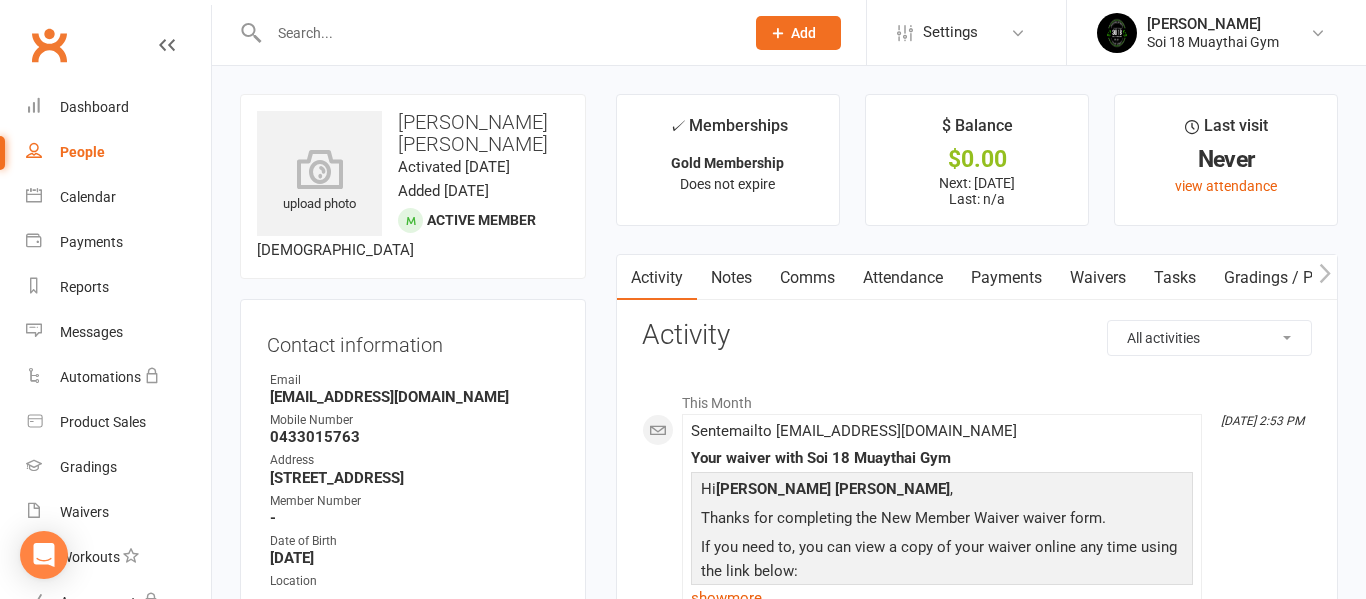 click on "Waivers" at bounding box center (1098, 278) 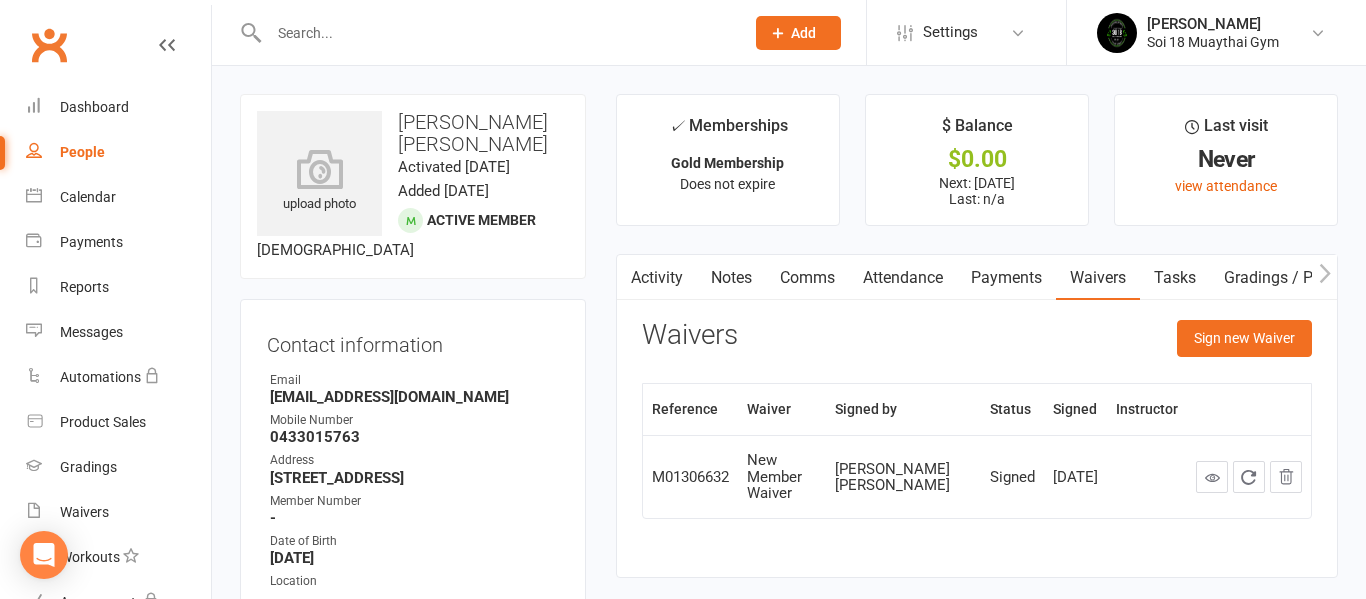 click on "Activity" at bounding box center (657, 278) 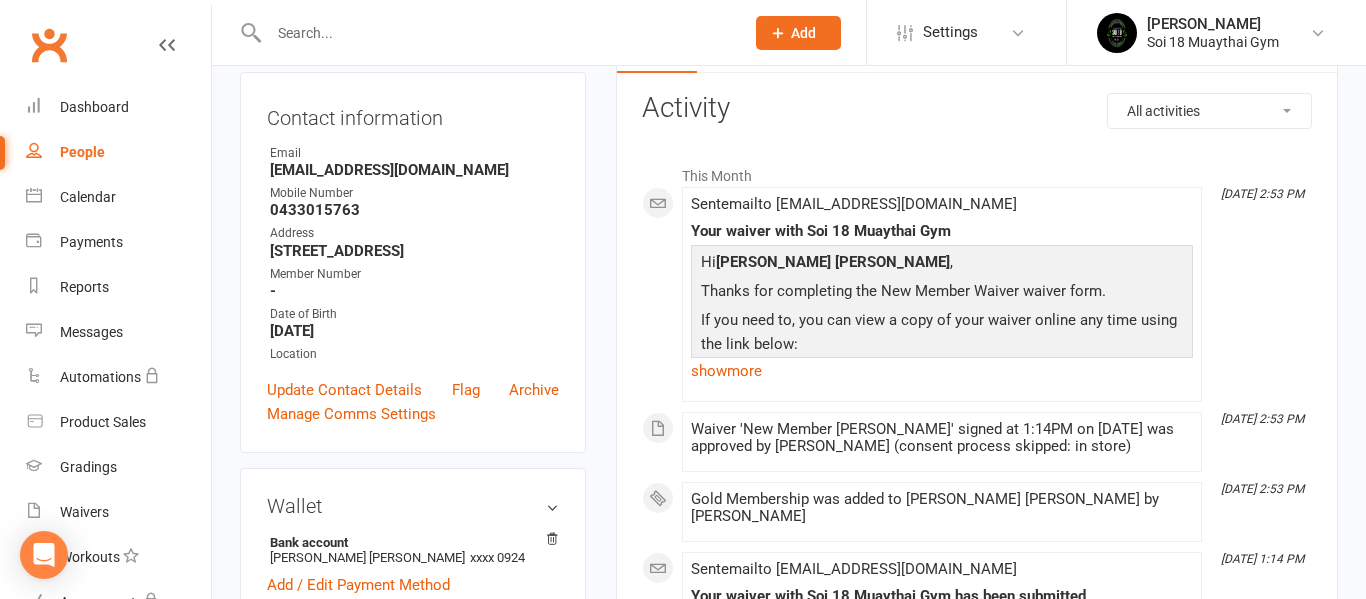 scroll, scrollTop: 0, scrollLeft: 0, axis: both 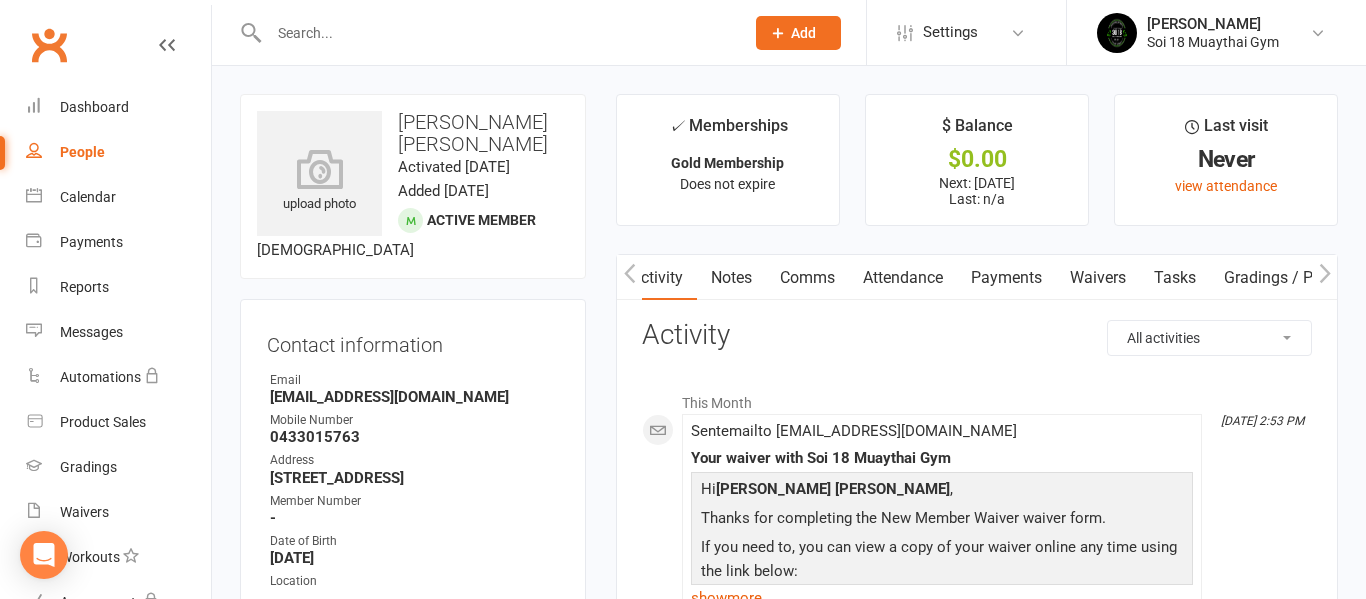 click on "Payments" at bounding box center [1006, 278] 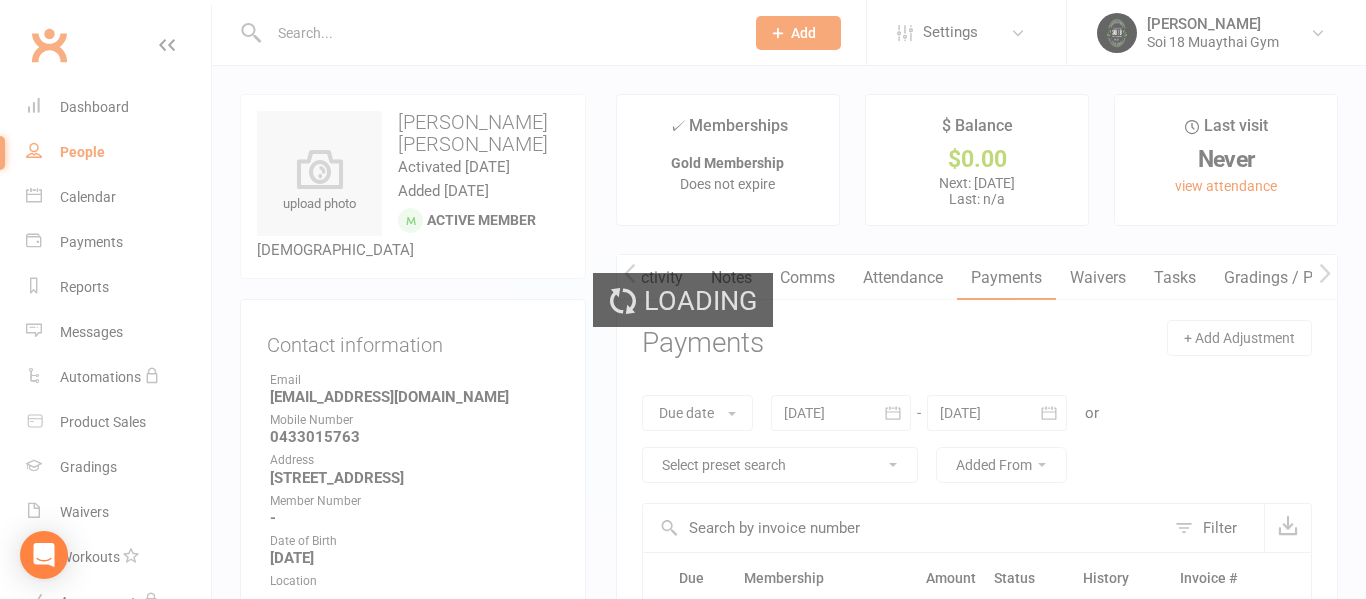 scroll, scrollTop: 0, scrollLeft: 1, axis: horizontal 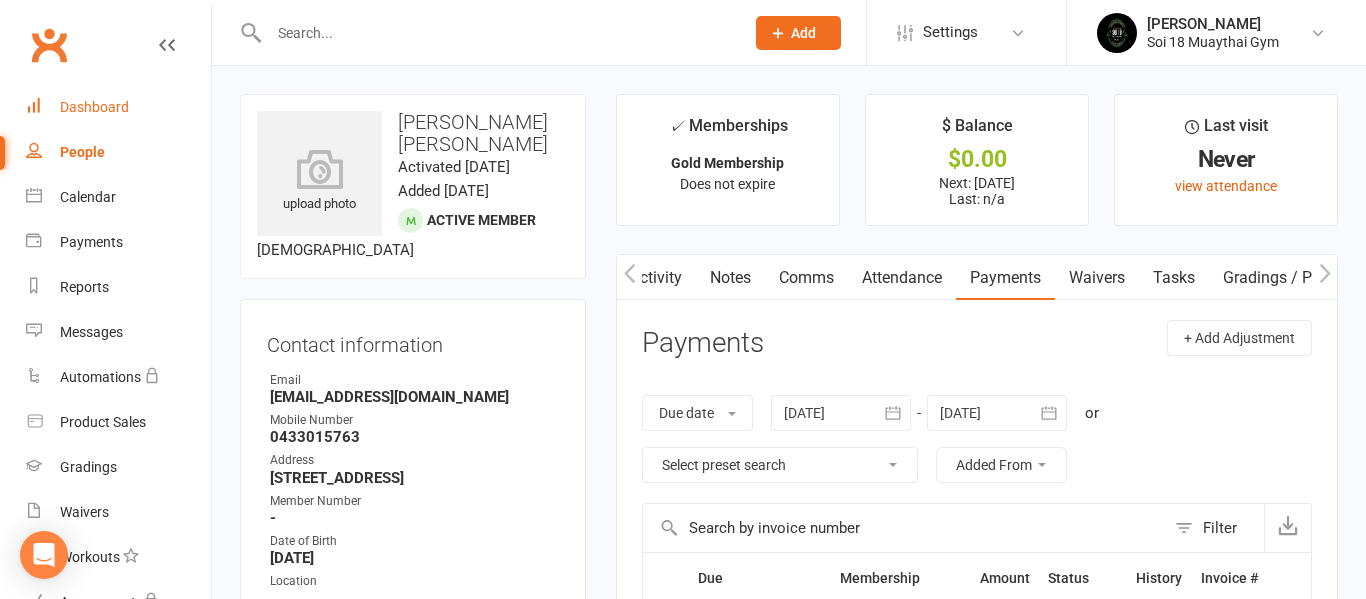 click on "Dashboard" at bounding box center (94, 107) 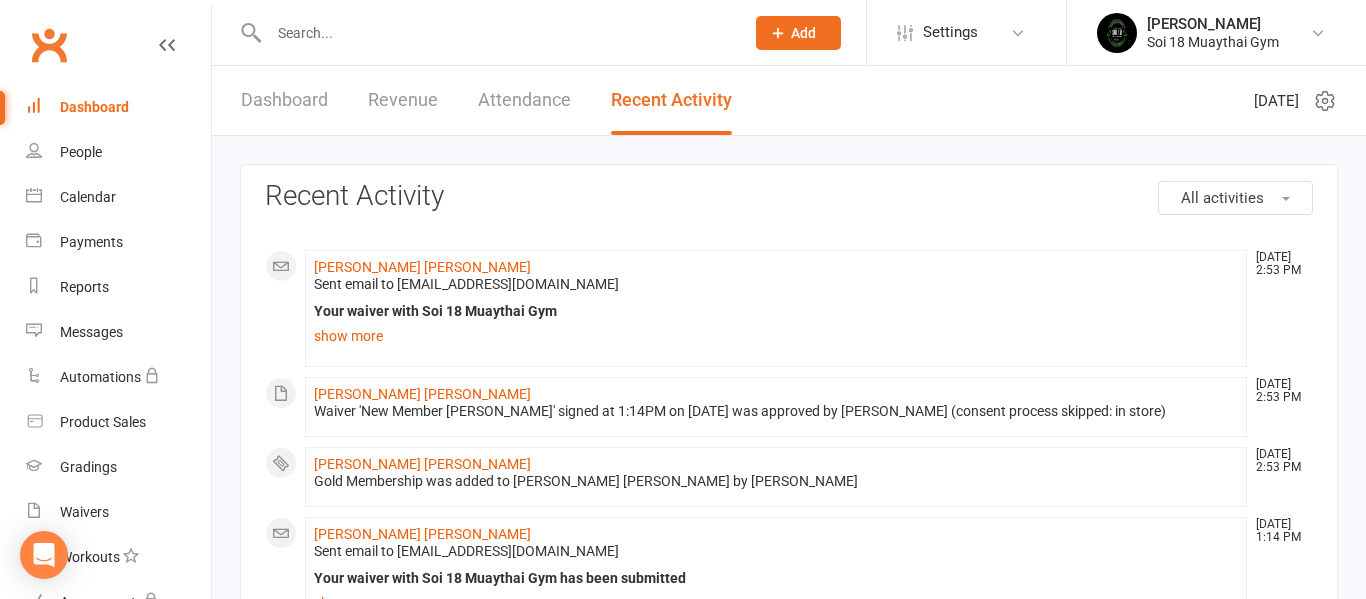 click on "Dashboard" at bounding box center [284, 100] 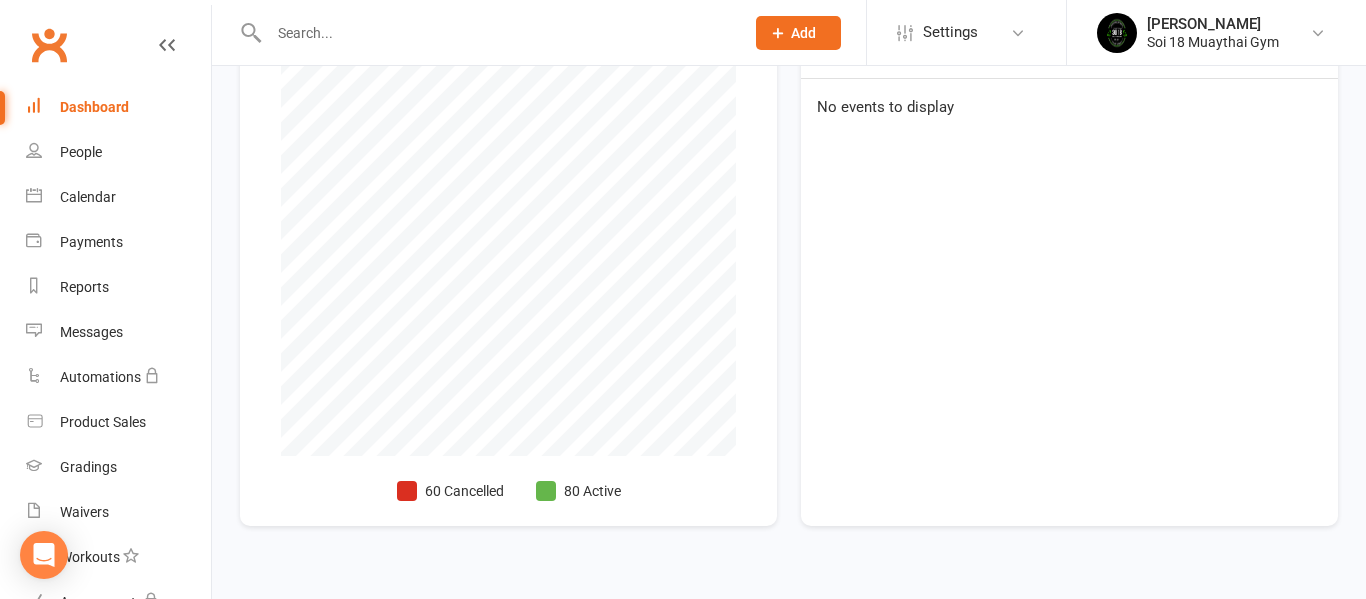 scroll, scrollTop: 552, scrollLeft: 0, axis: vertical 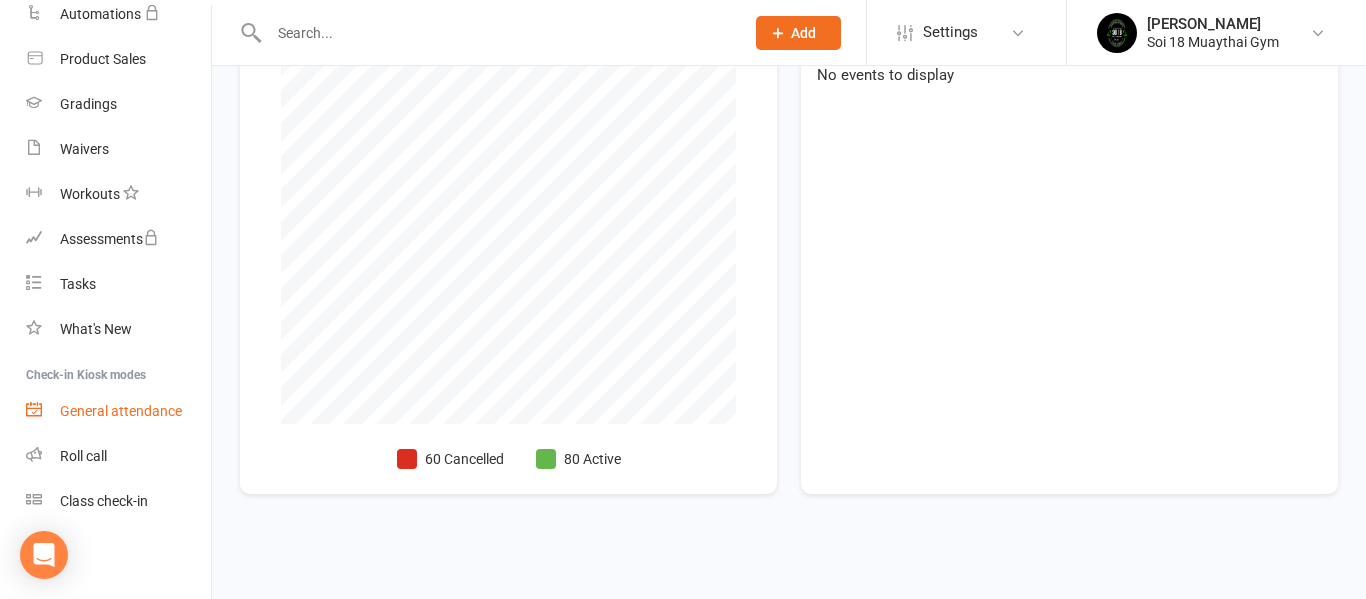 click on "General attendance" at bounding box center (121, 411) 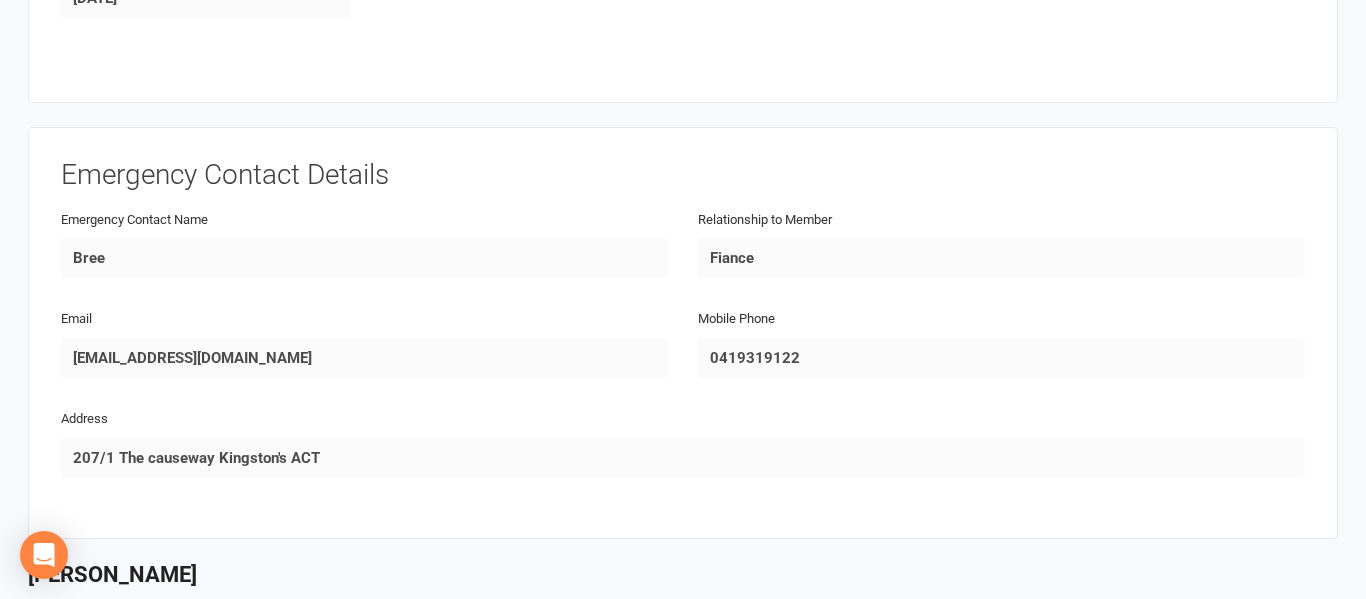 scroll, scrollTop: 0, scrollLeft: 0, axis: both 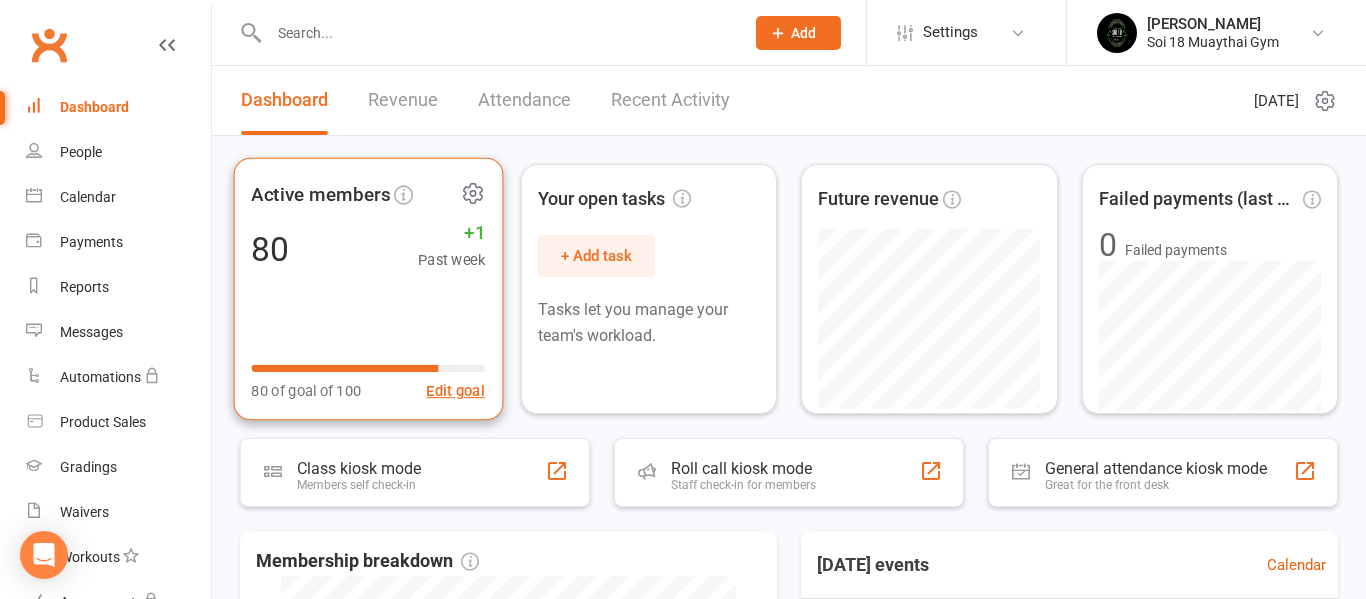 click on "Active members   80 +1 Past week 80 of goal of 100 Edit goal" at bounding box center (368, 289) 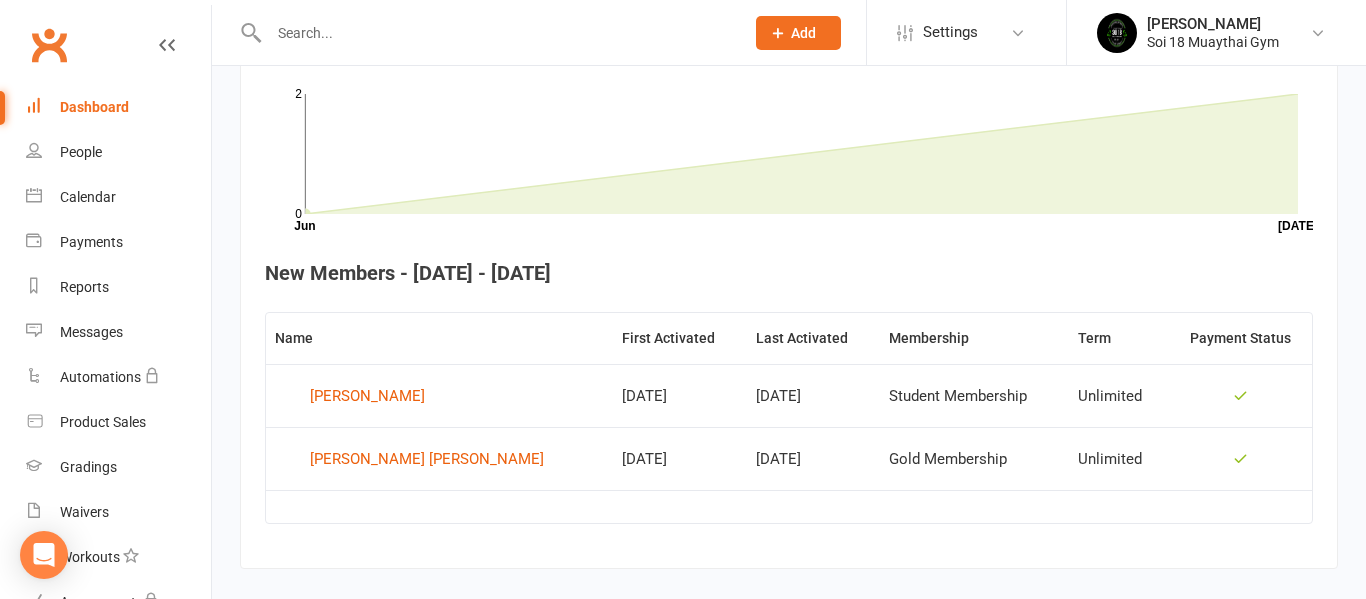 scroll, scrollTop: 637, scrollLeft: 0, axis: vertical 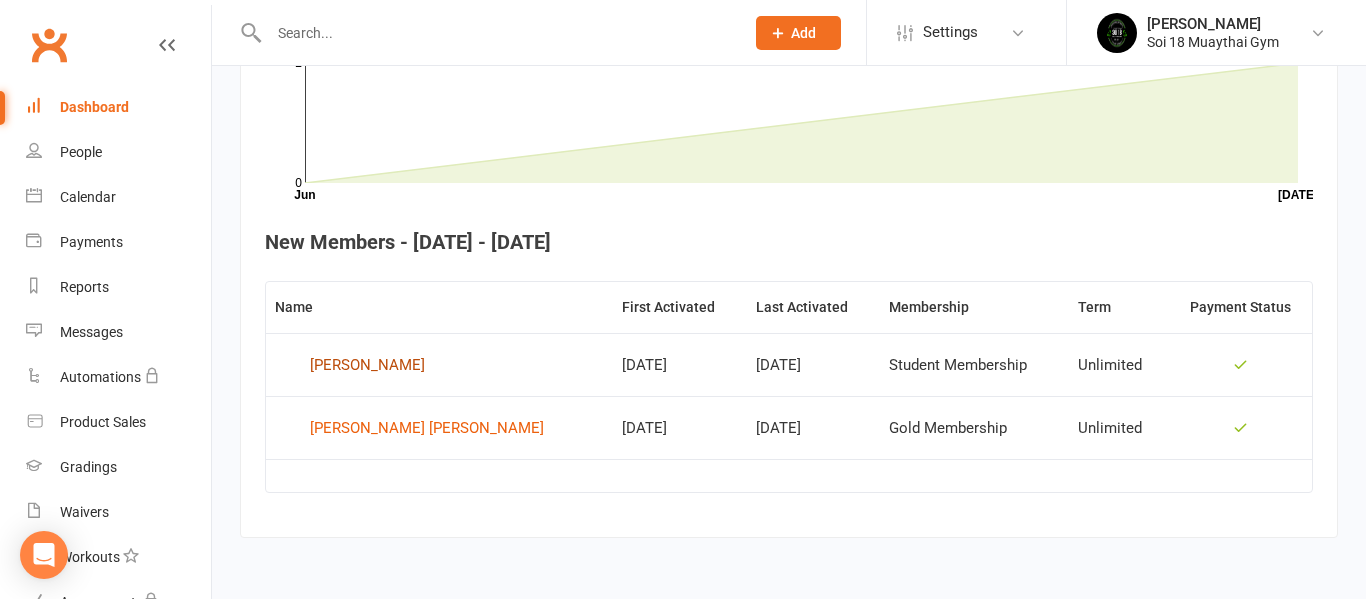 click on "Remy Chavez" at bounding box center [367, 365] 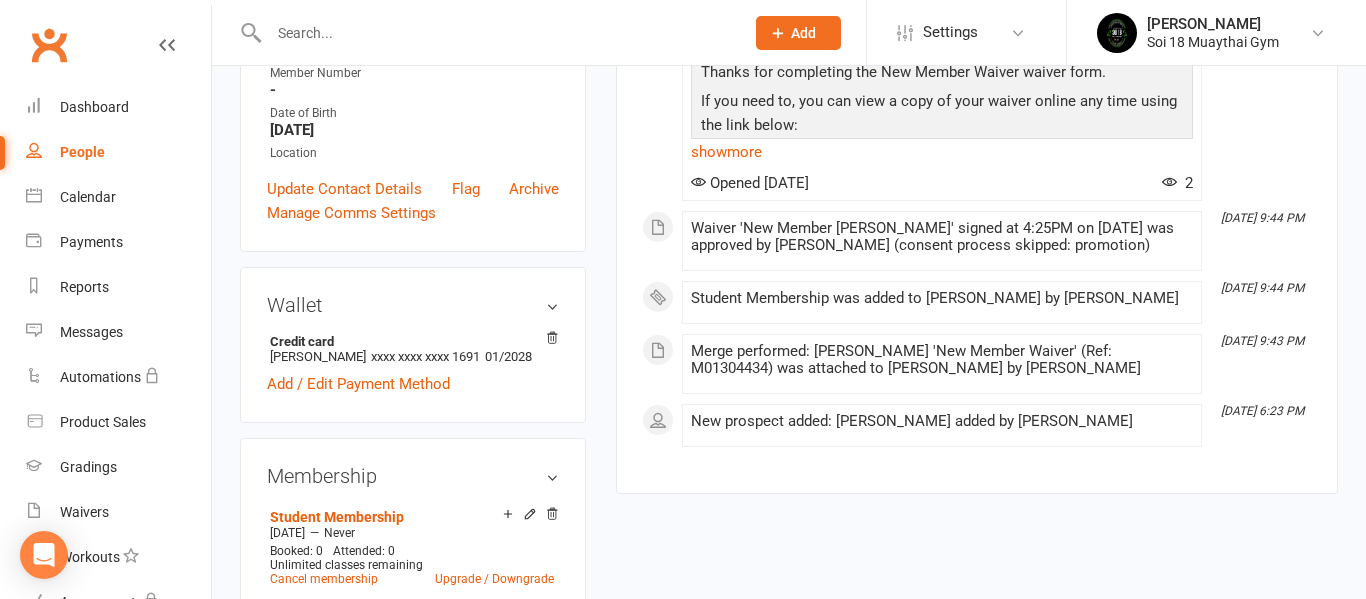 scroll, scrollTop: 0, scrollLeft: 0, axis: both 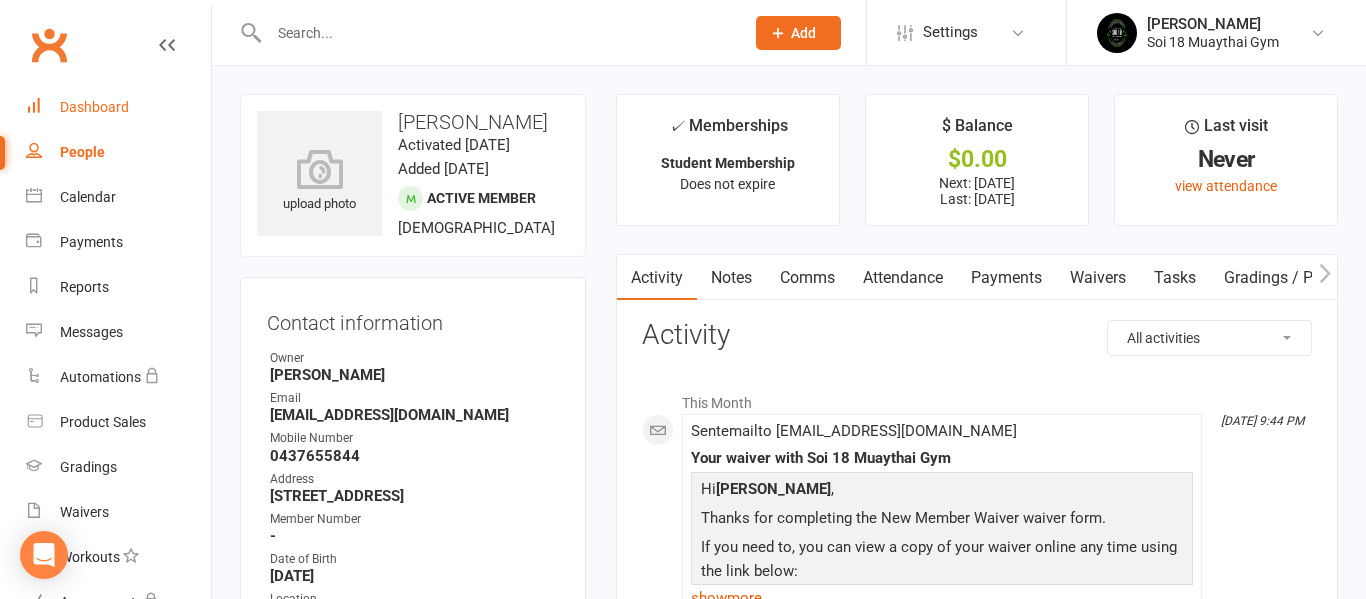 click on "Dashboard" at bounding box center (94, 107) 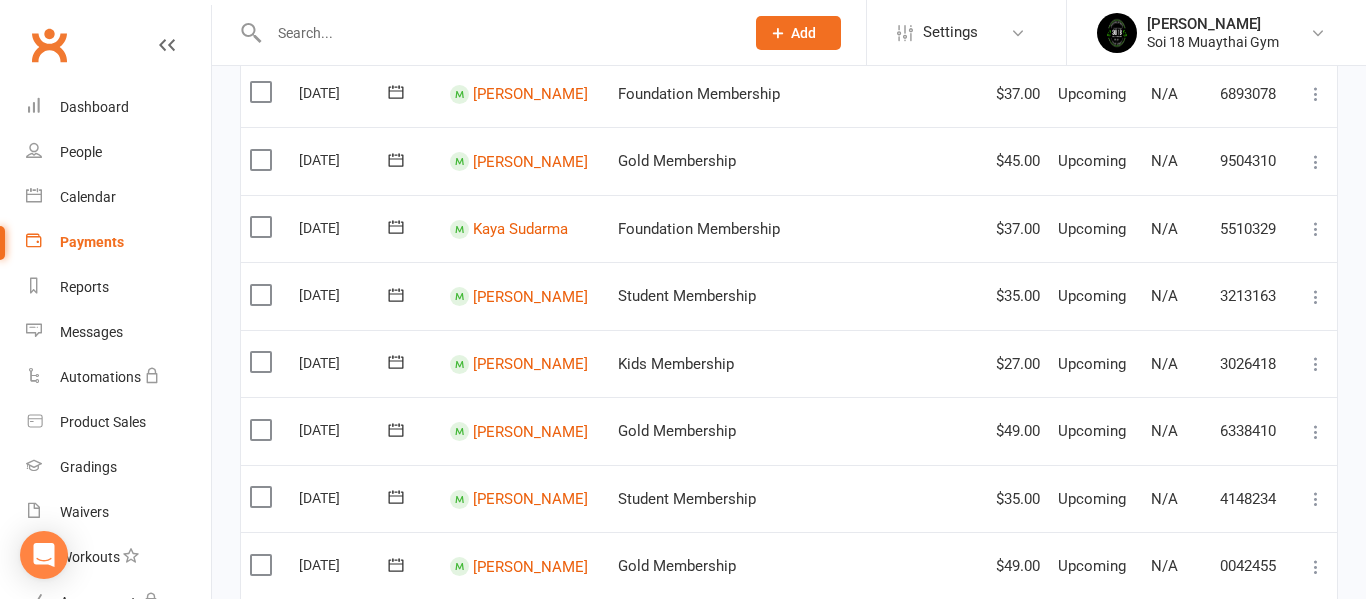 scroll, scrollTop: 0, scrollLeft: 0, axis: both 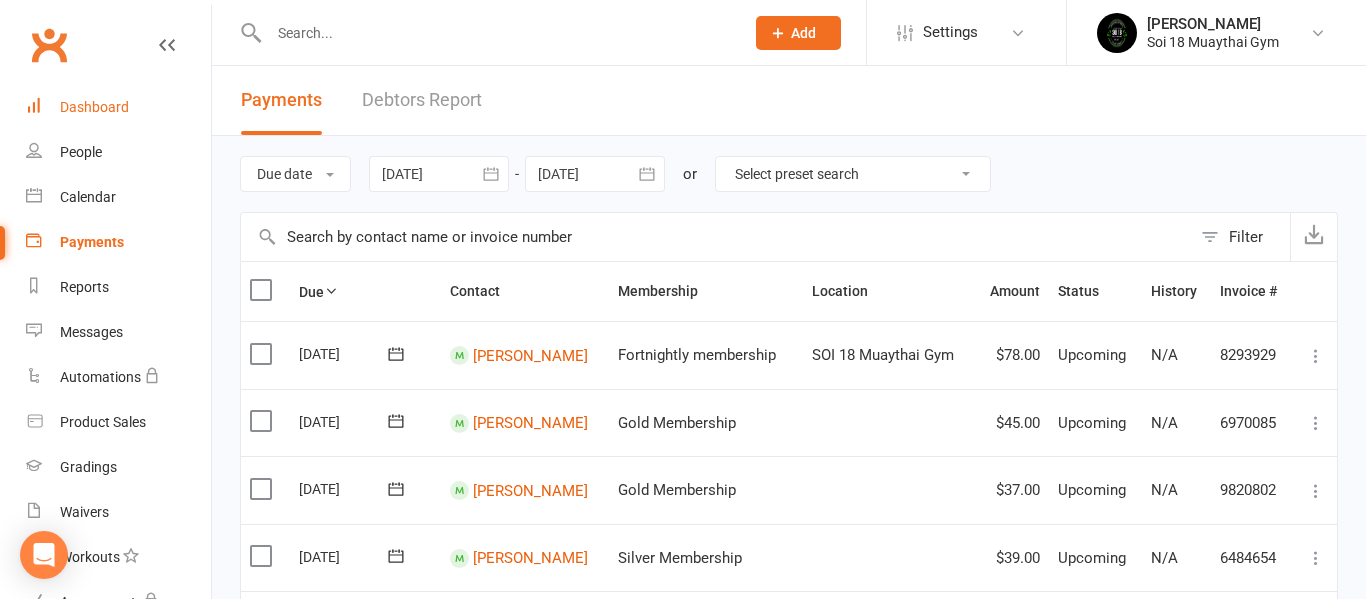 click on "Dashboard" at bounding box center (94, 107) 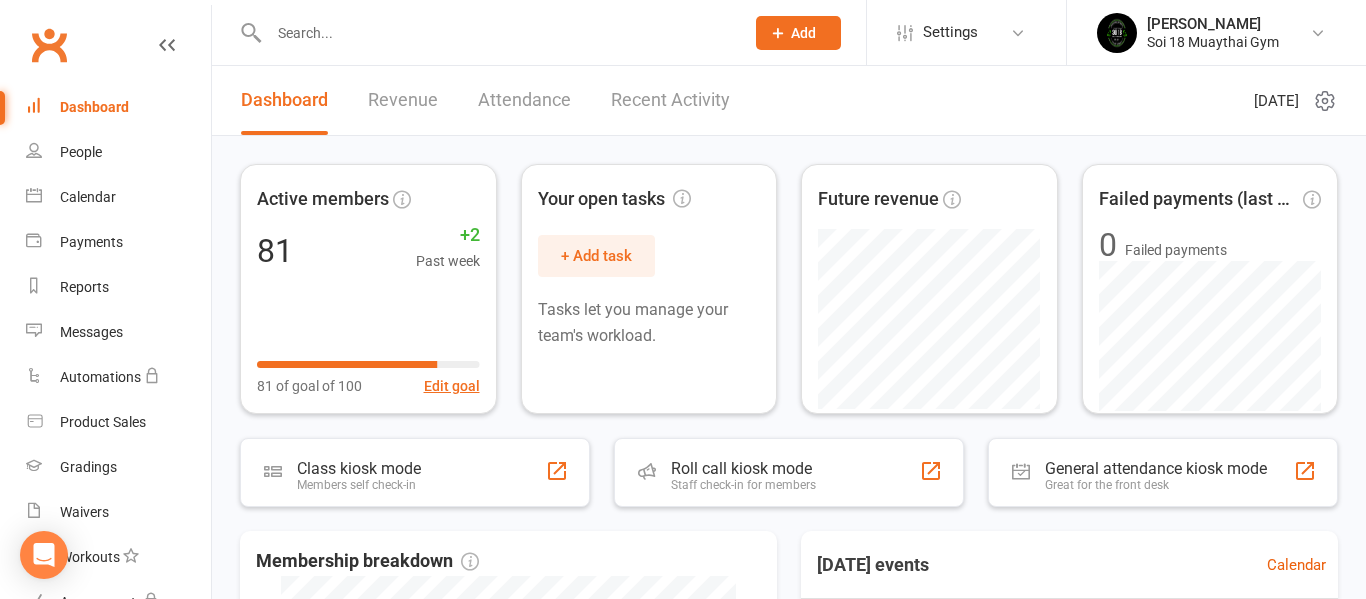 click on "Recent Activity" at bounding box center (670, 100) 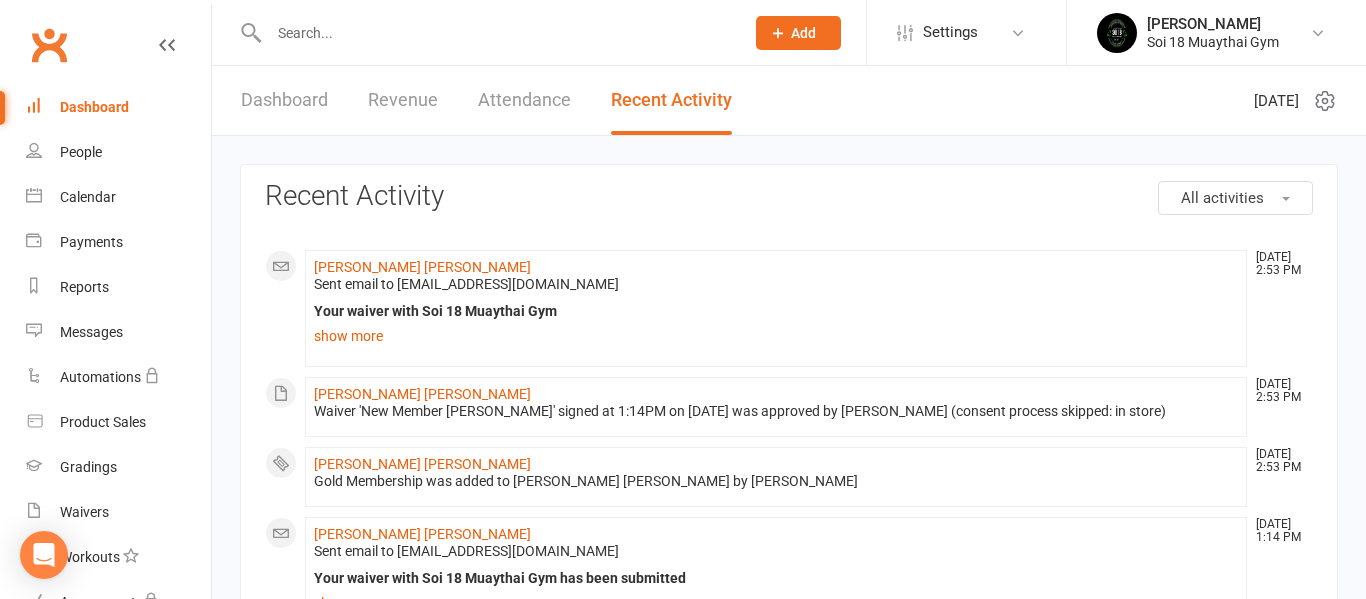 click on "Dashboard" at bounding box center (284, 100) 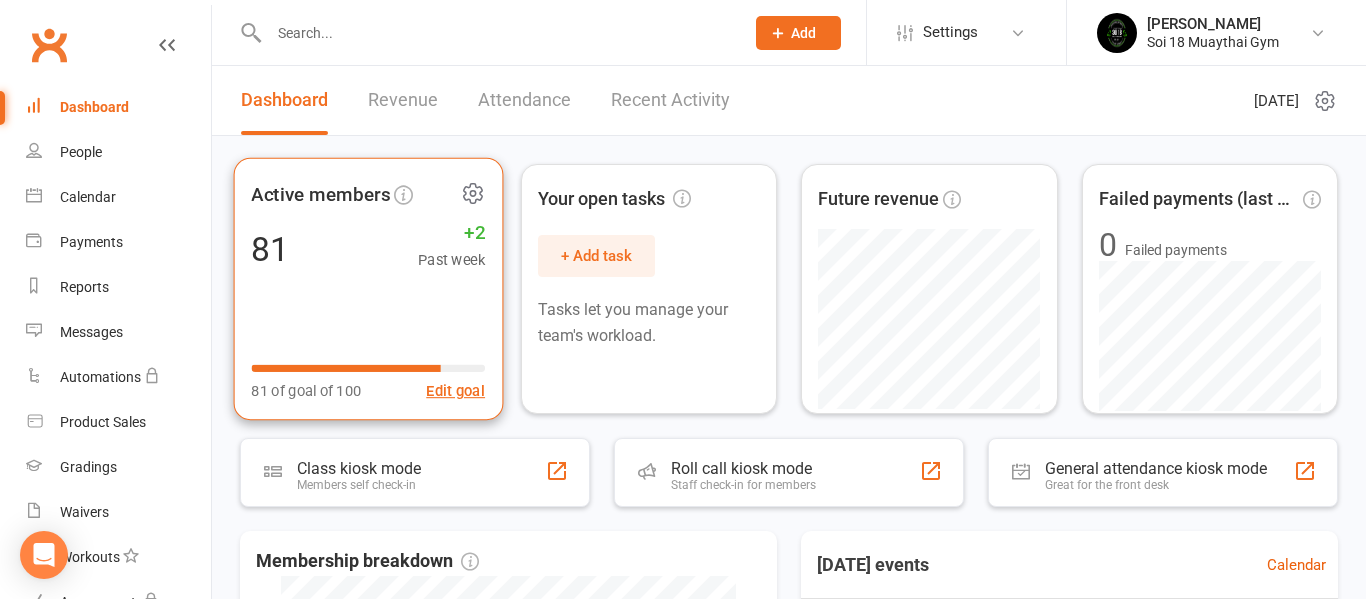 click on "Active members   81 +2 Past week 81 of goal of 100 Edit goal" at bounding box center (368, 289) 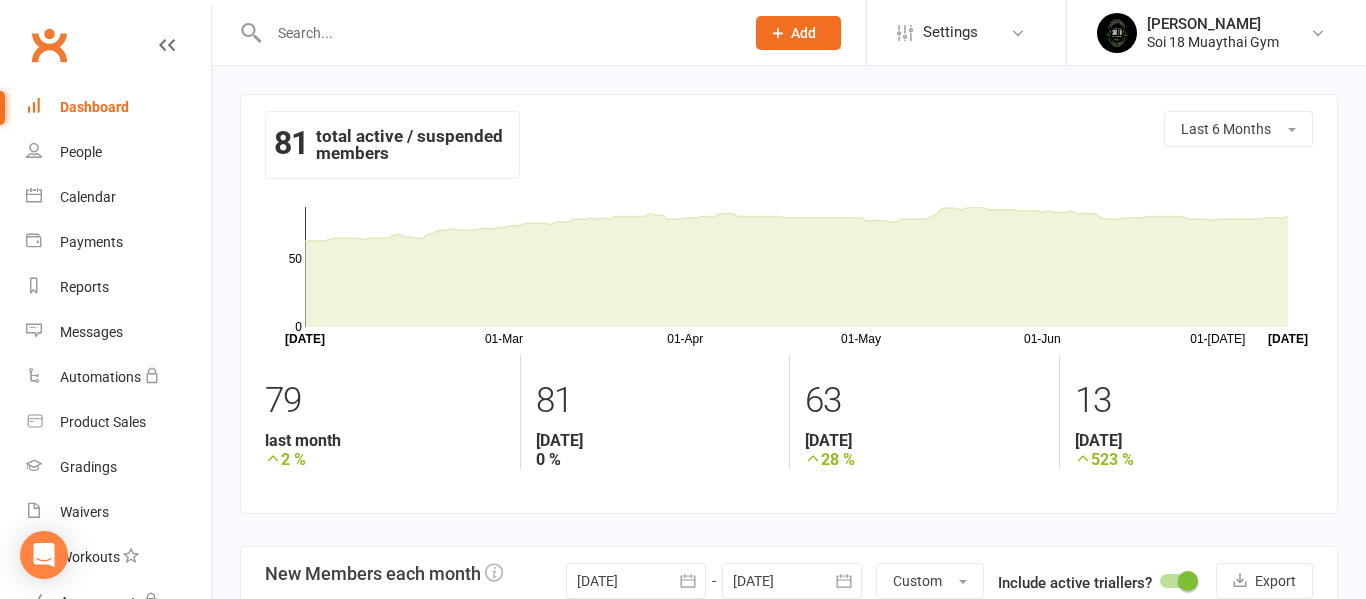 click on "Dashboard" at bounding box center [94, 107] 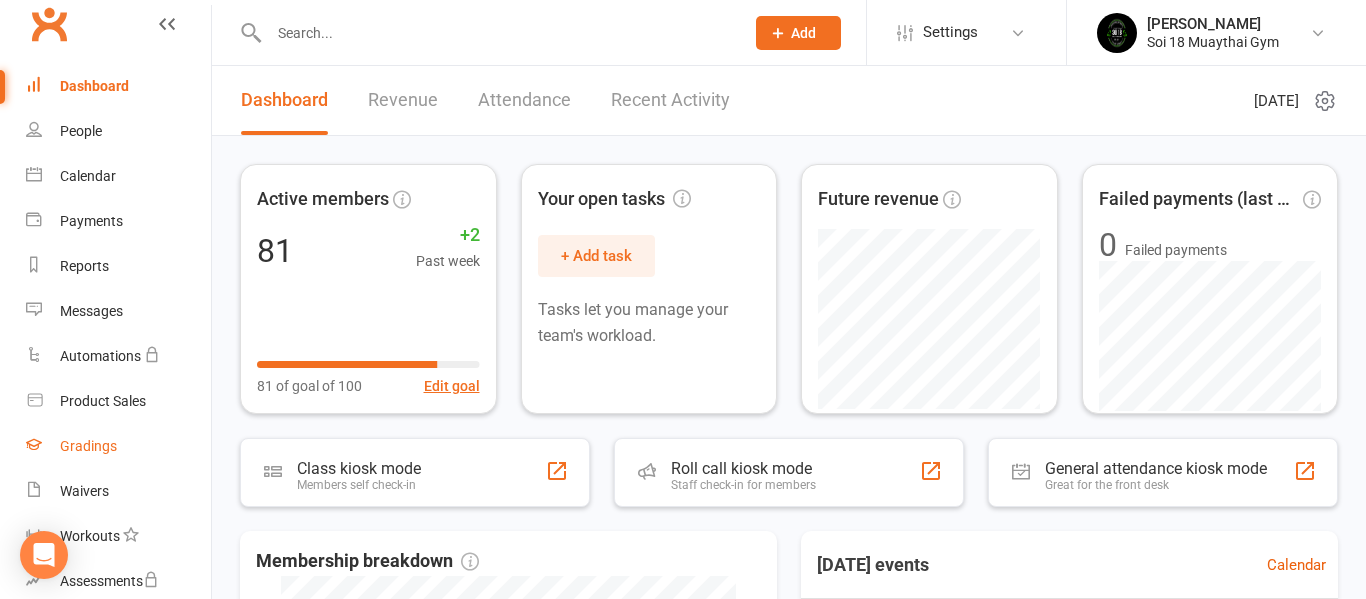 scroll, scrollTop: 93, scrollLeft: 0, axis: vertical 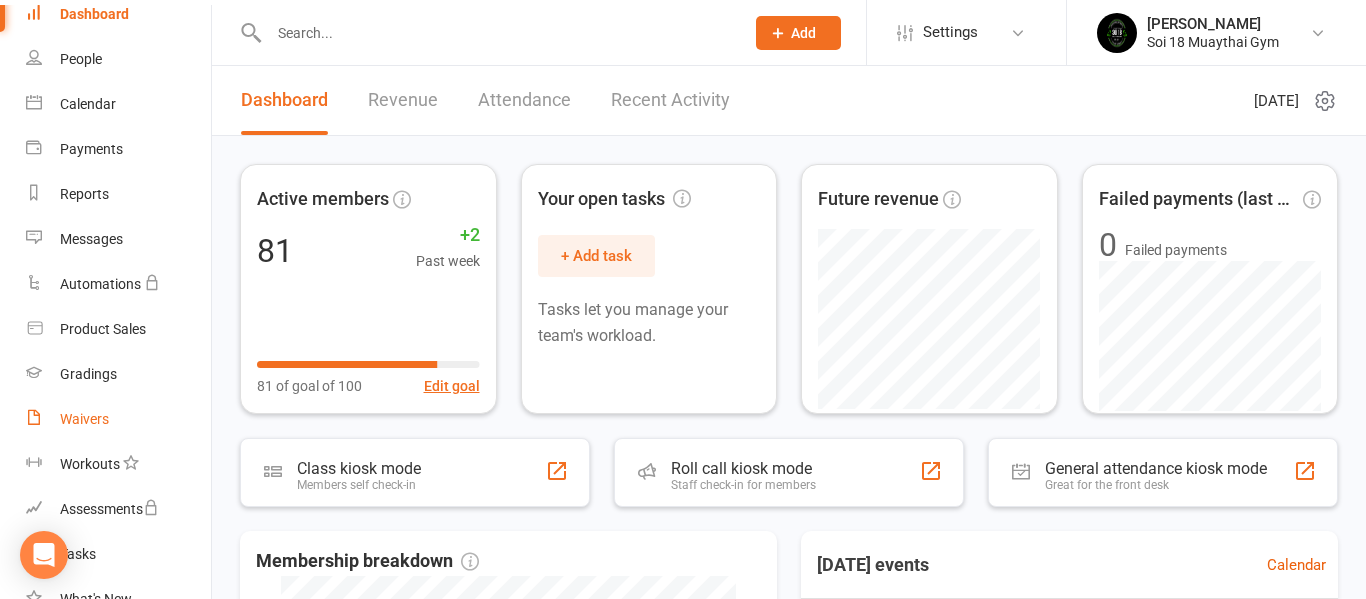 click on "Waivers" at bounding box center [84, 419] 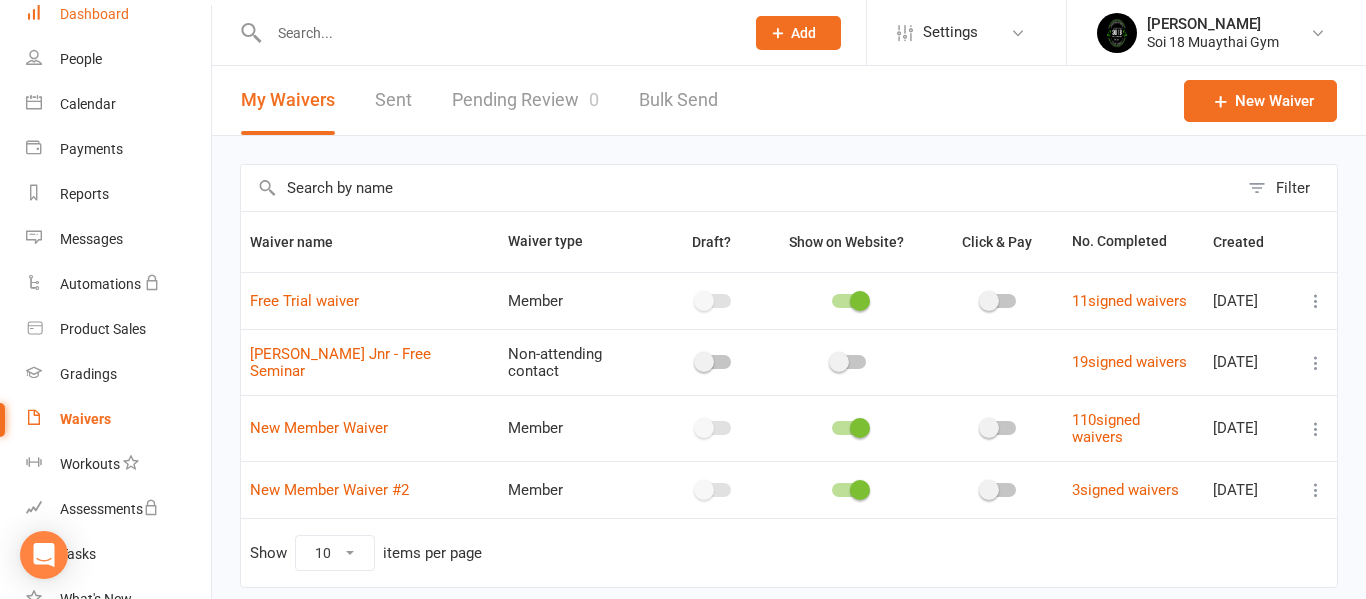 click on "Dashboard" at bounding box center (94, 14) 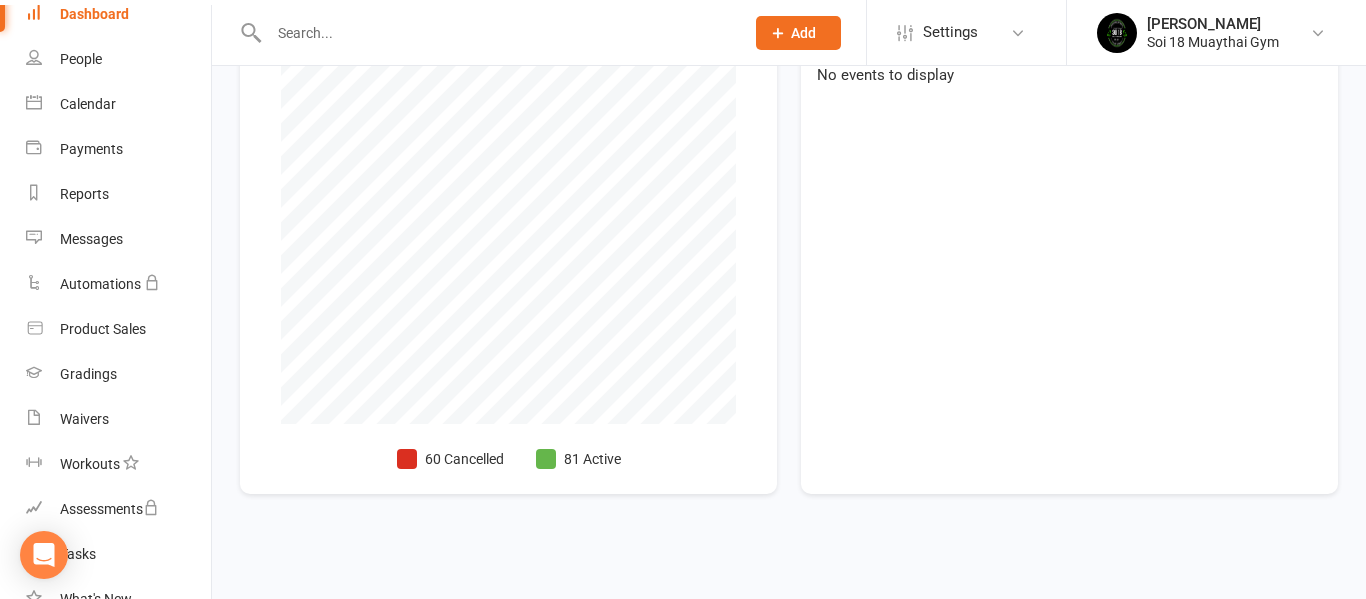 scroll, scrollTop: 0, scrollLeft: 0, axis: both 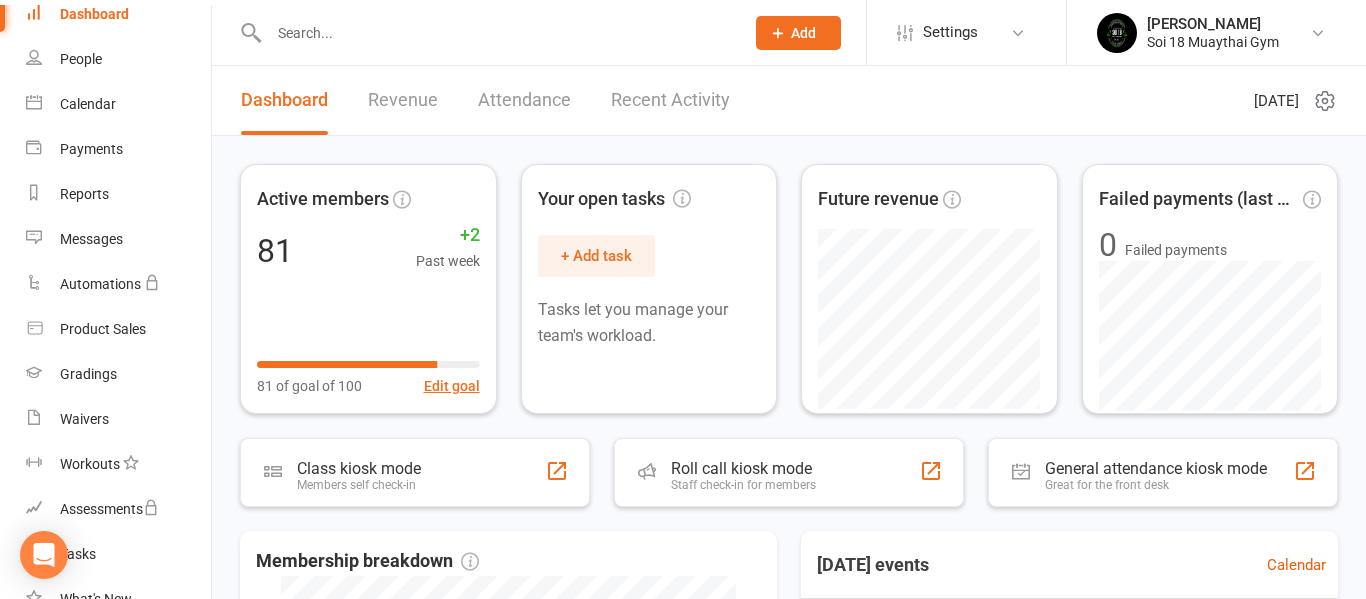 click on "Recent Activity" at bounding box center [670, 100] 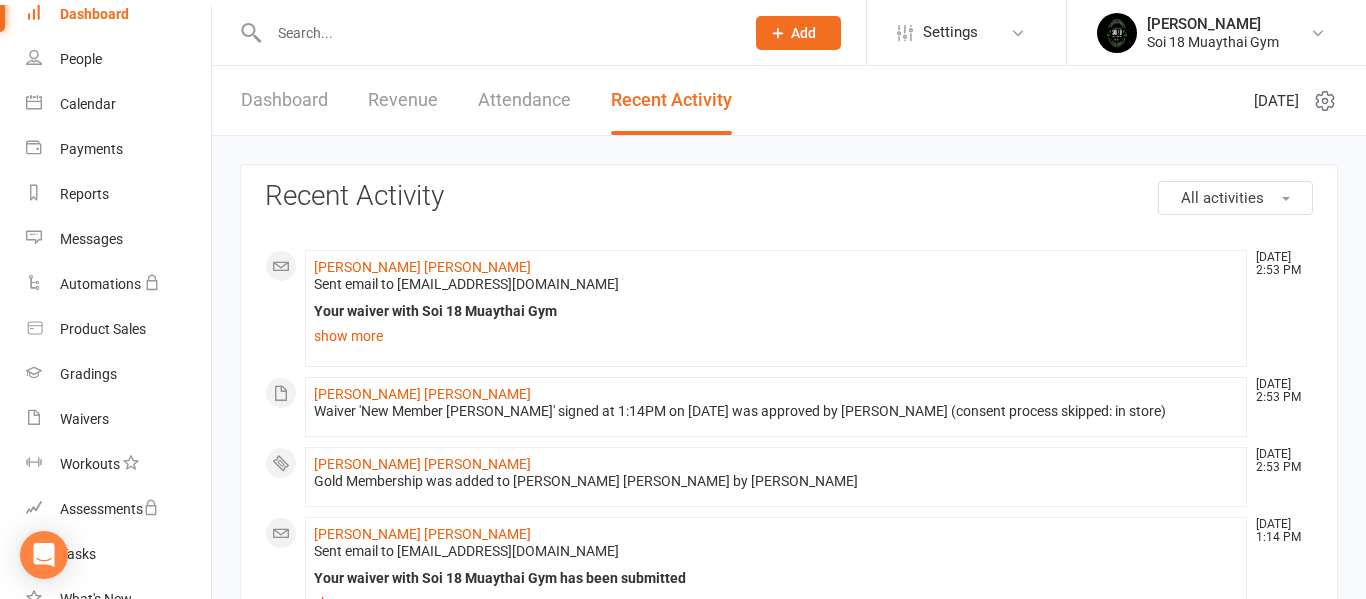 click on "Revenue" at bounding box center (403, 100) 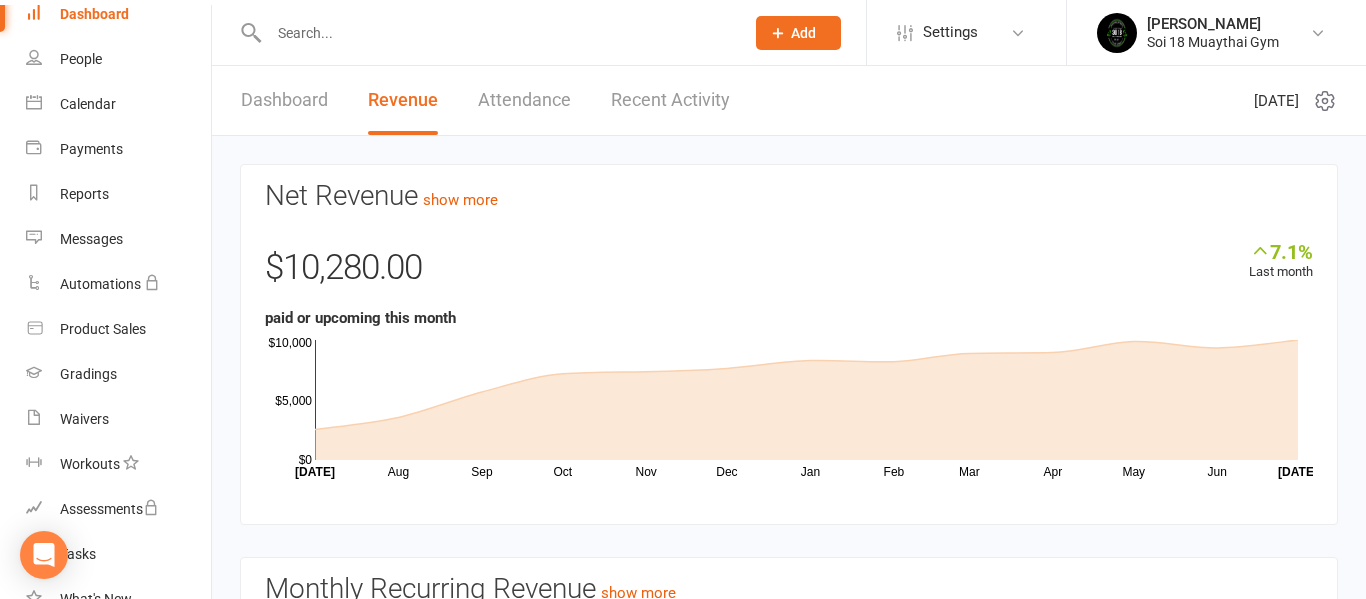 click on "Dashboard" at bounding box center [284, 100] 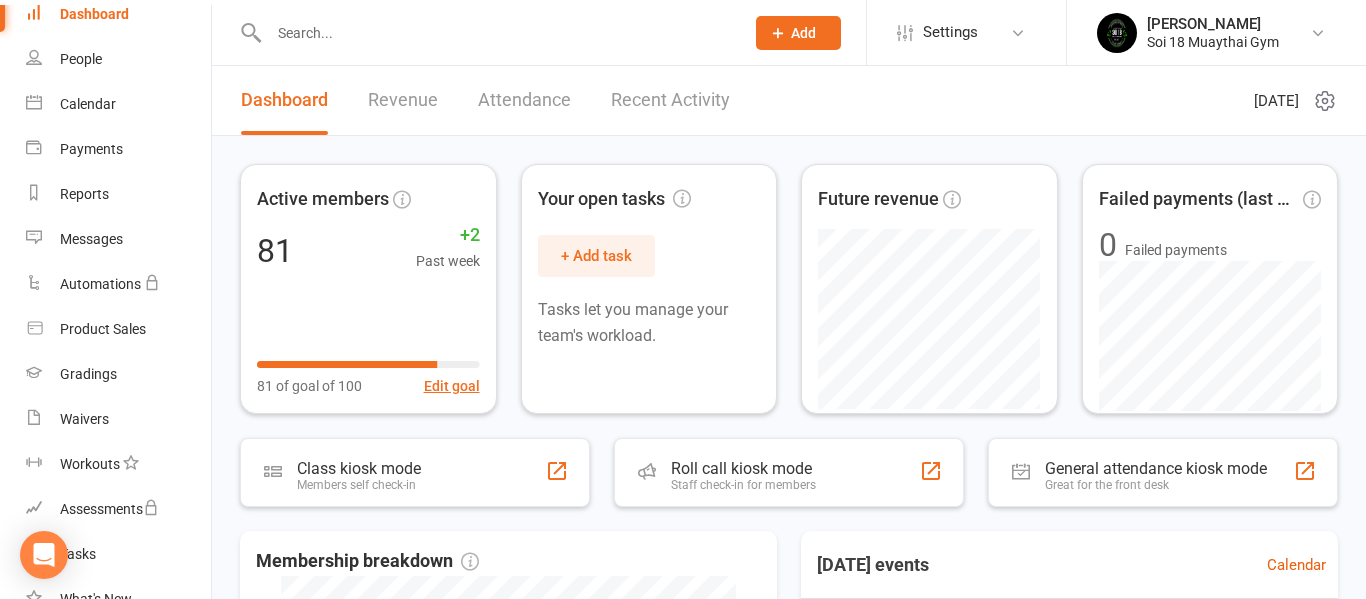 click on "Revenue" at bounding box center [403, 100] 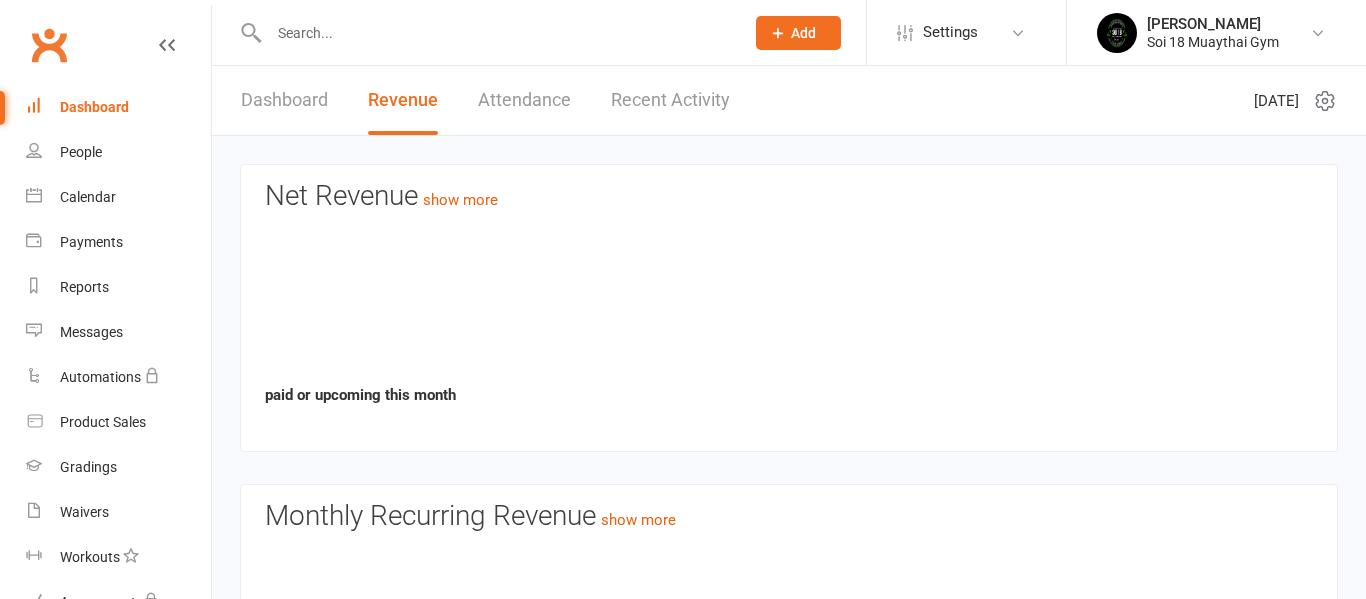 scroll, scrollTop: 0, scrollLeft: 0, axis: both 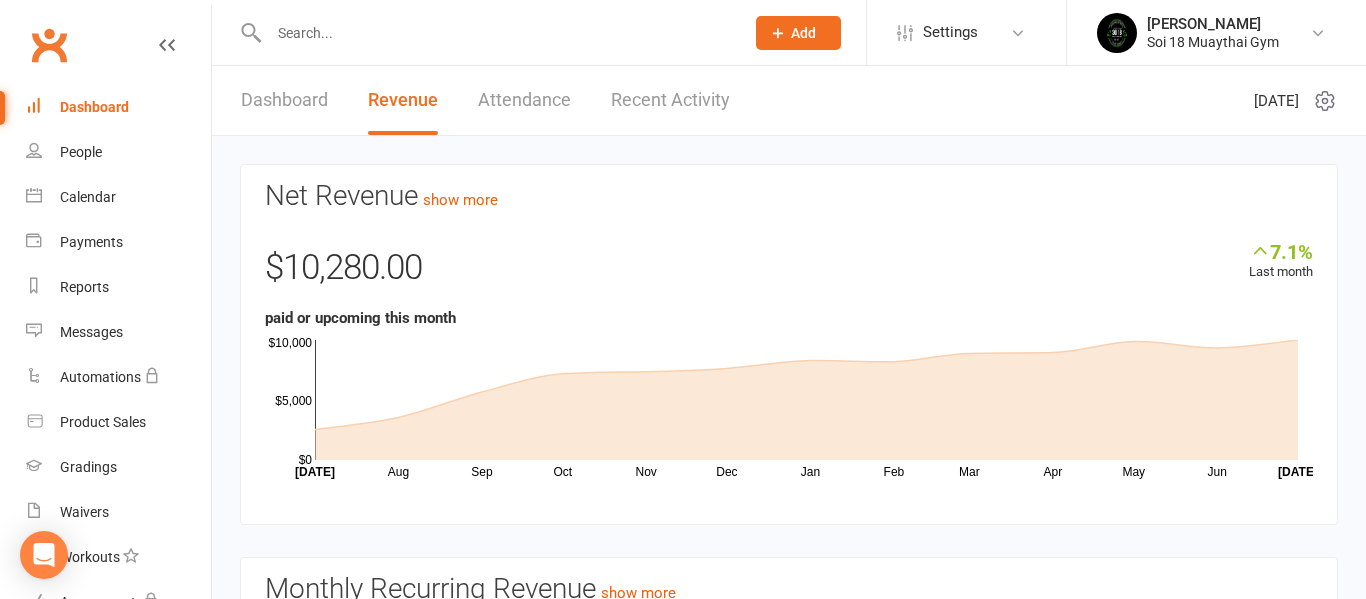 click on "Dashboard" at bounding box center (284, 100) 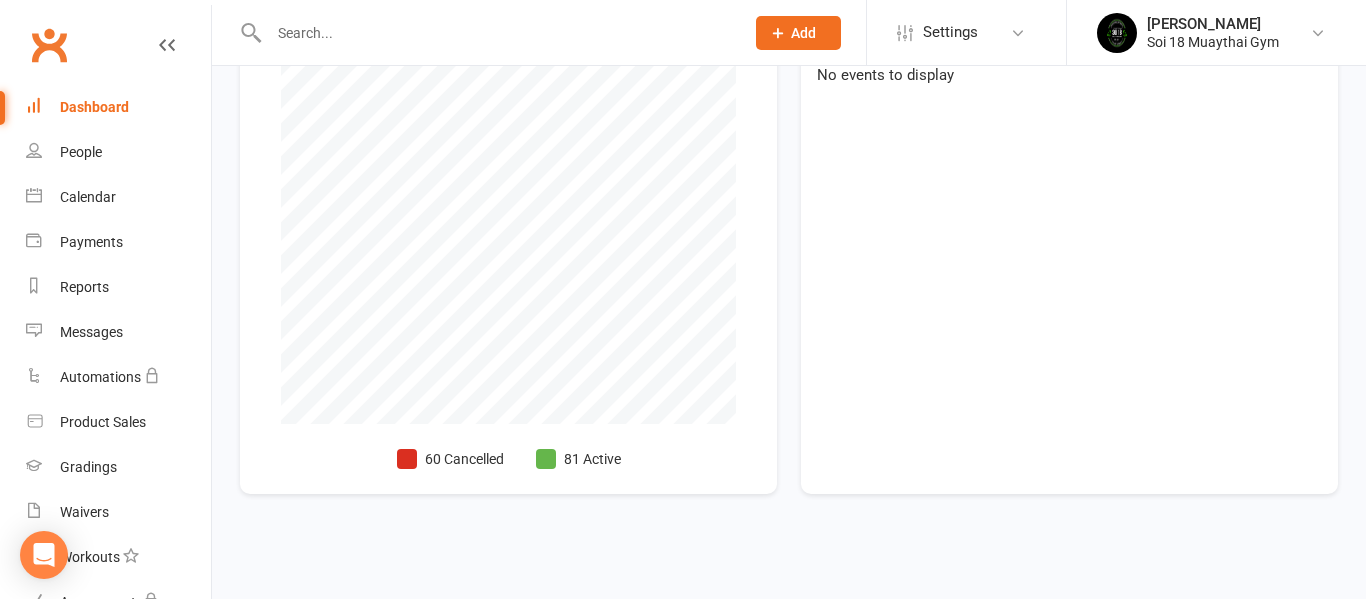 scroll, scrollTop: 0, scrollLeft: 0, axis: both 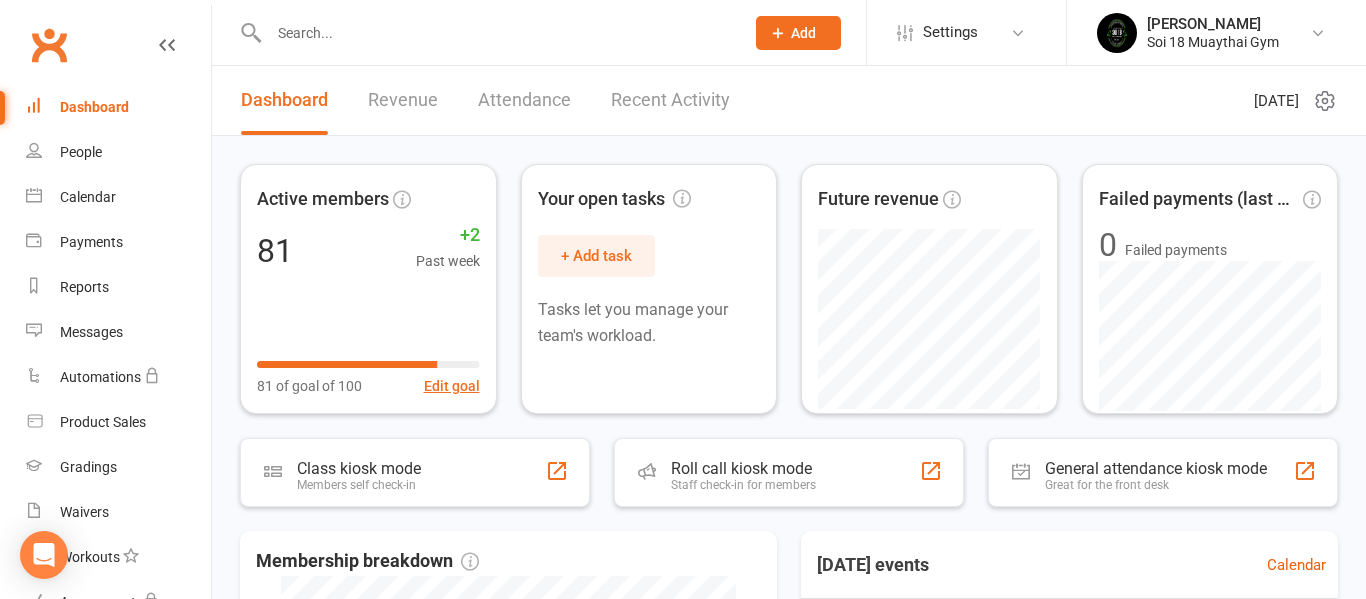 click on "Recent Activity" at bounding box center [670, 100] 